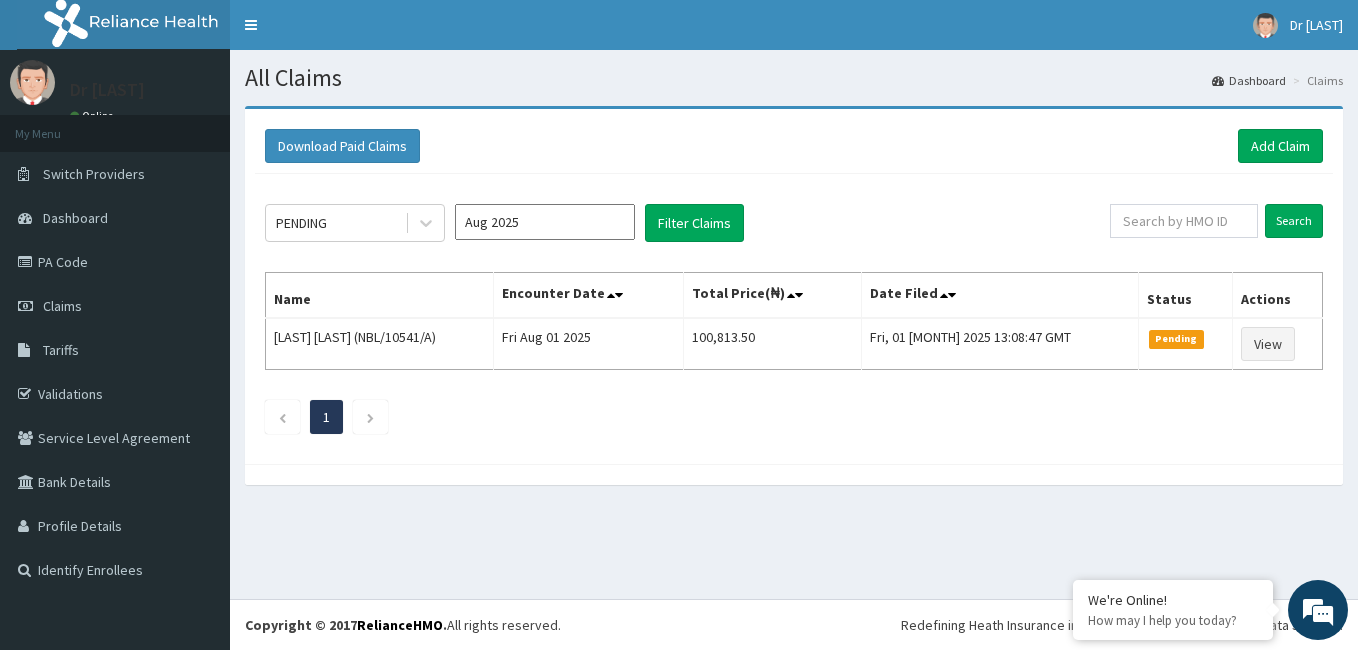 scroll, scrollTop: 0, scrollLeft: 0, axis: both 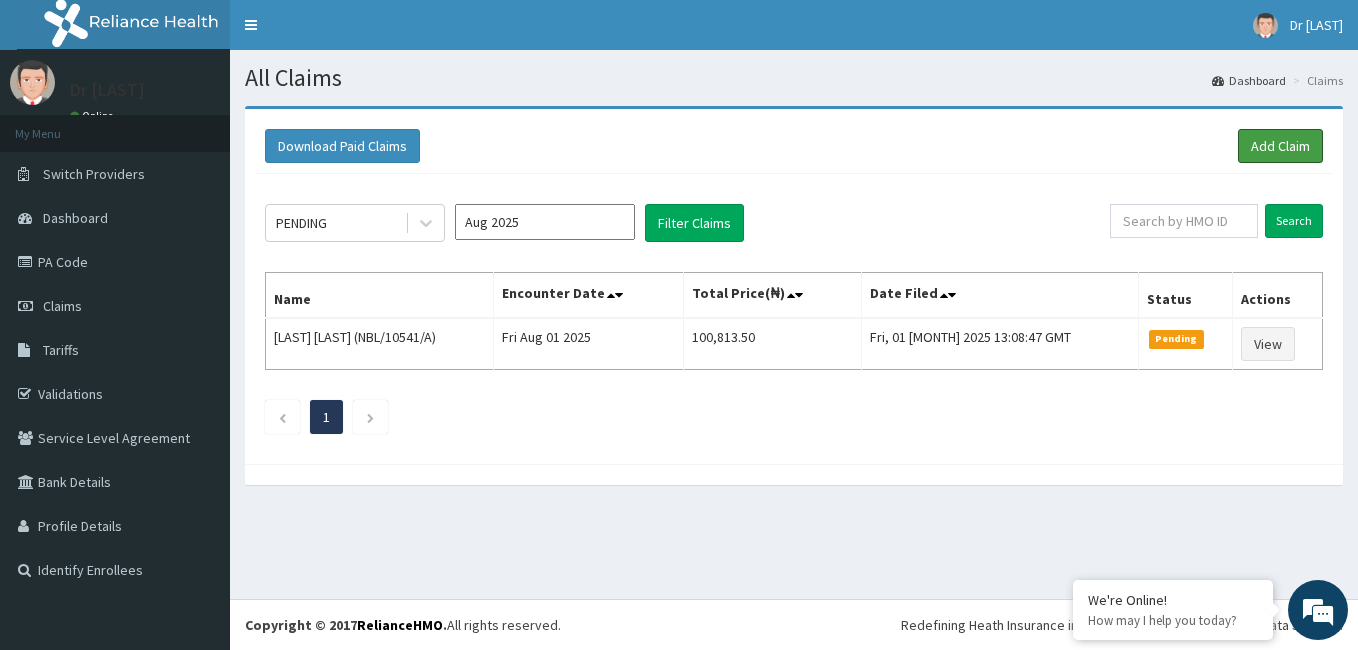 click on "Add Claim" at bounding box center (1280, 146) 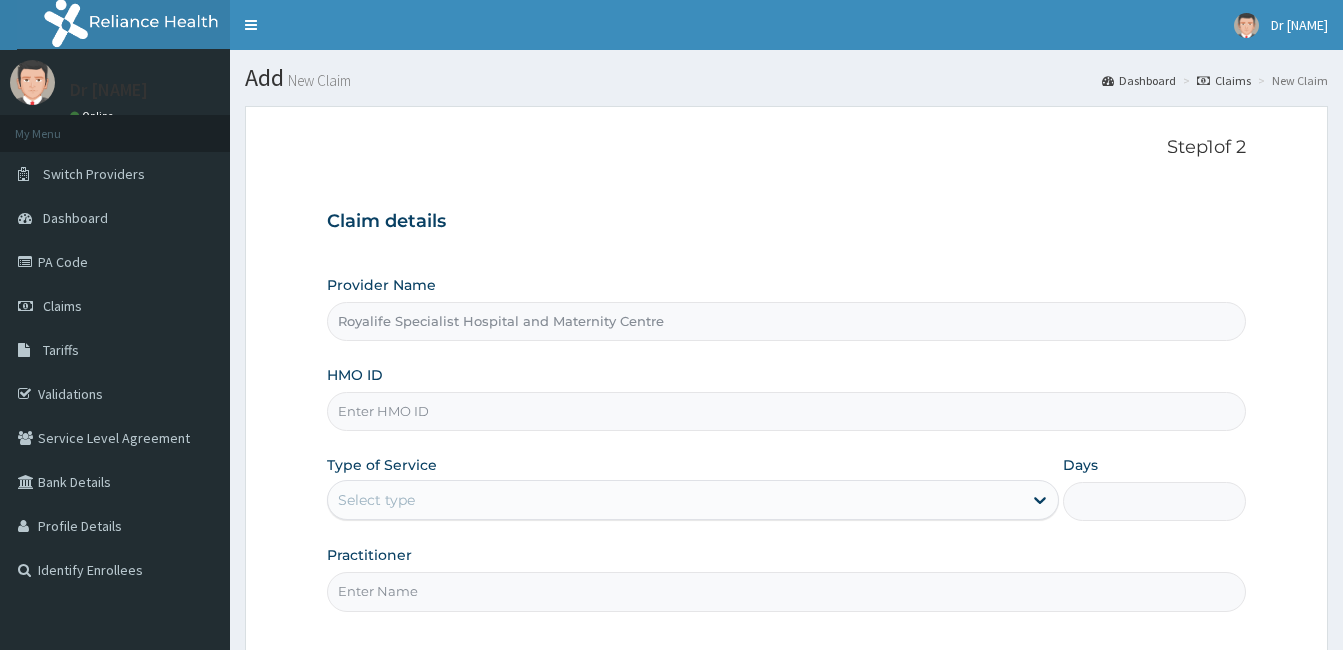 scroll, scrollTop: 0, scrollLeft: 0, axis: both 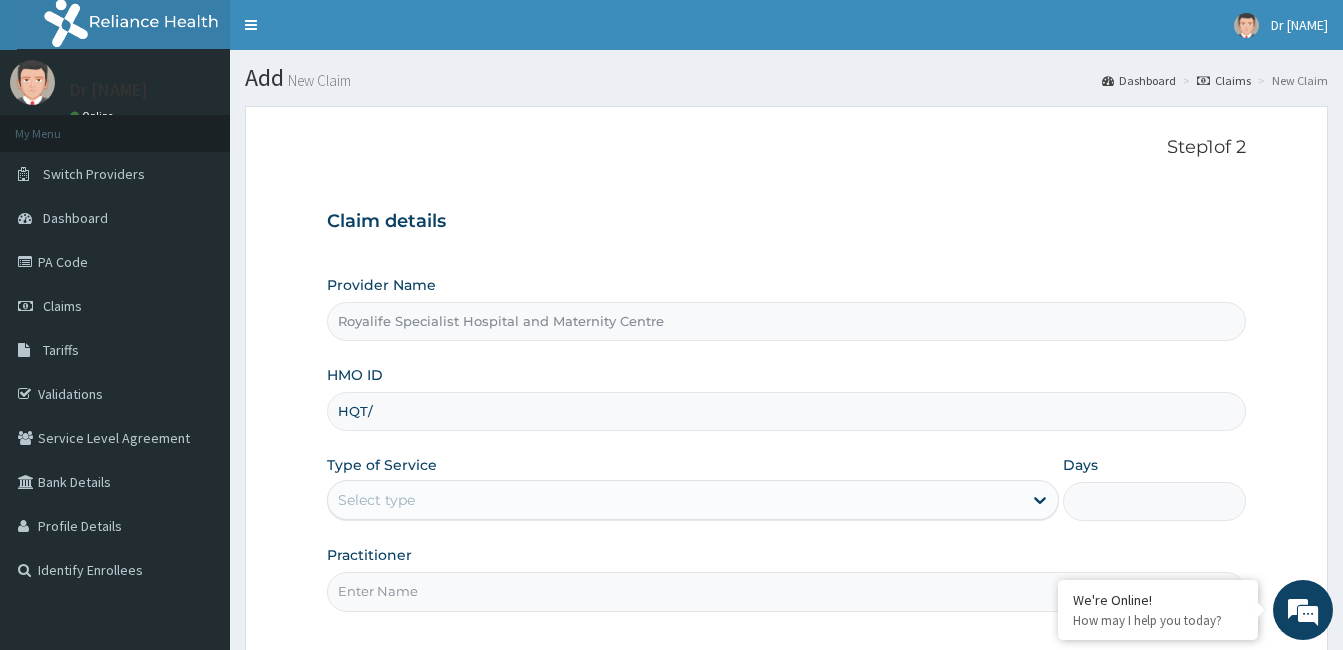type on "HQT/10010/A" 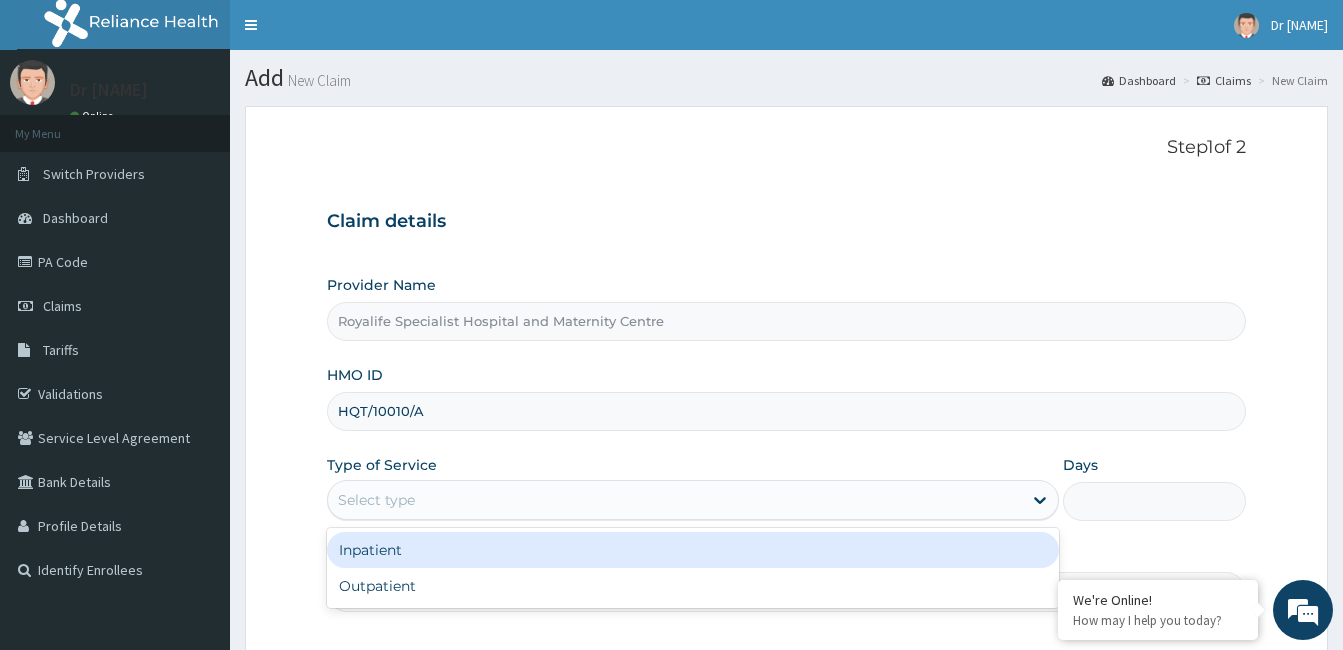 click on "Select type" at bounding box center [376, 500] 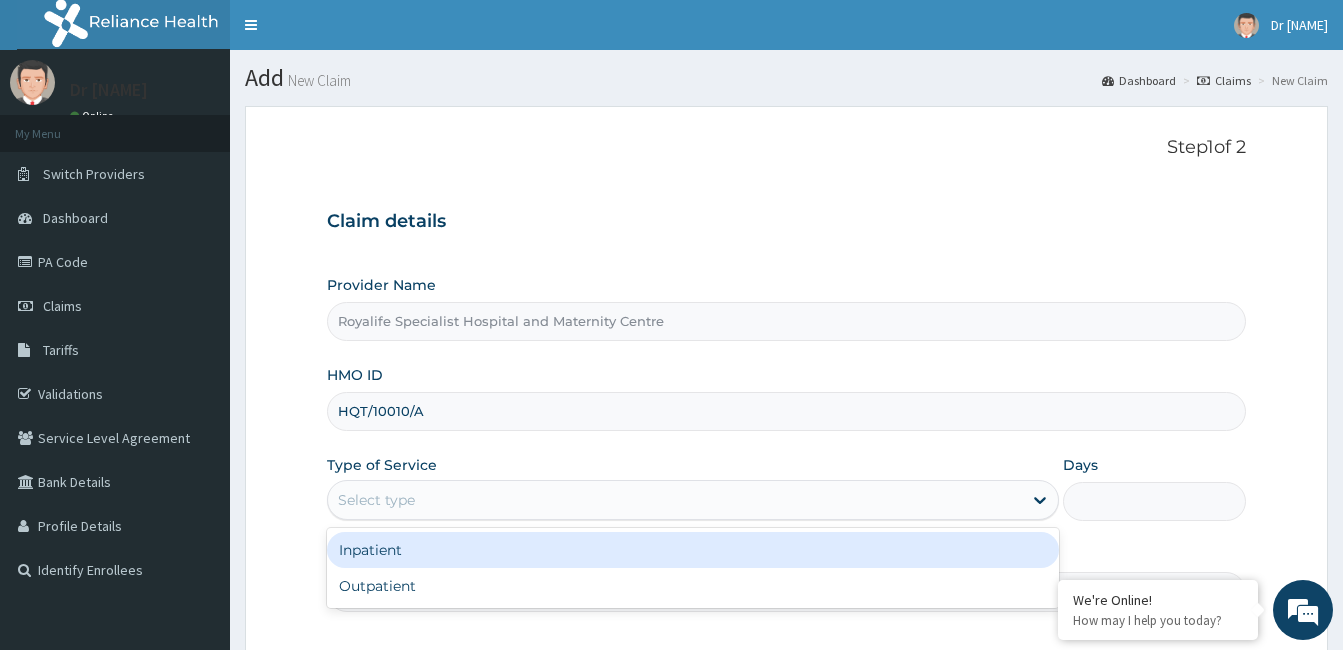 click on "Select type" at bounding box center (376, 500) 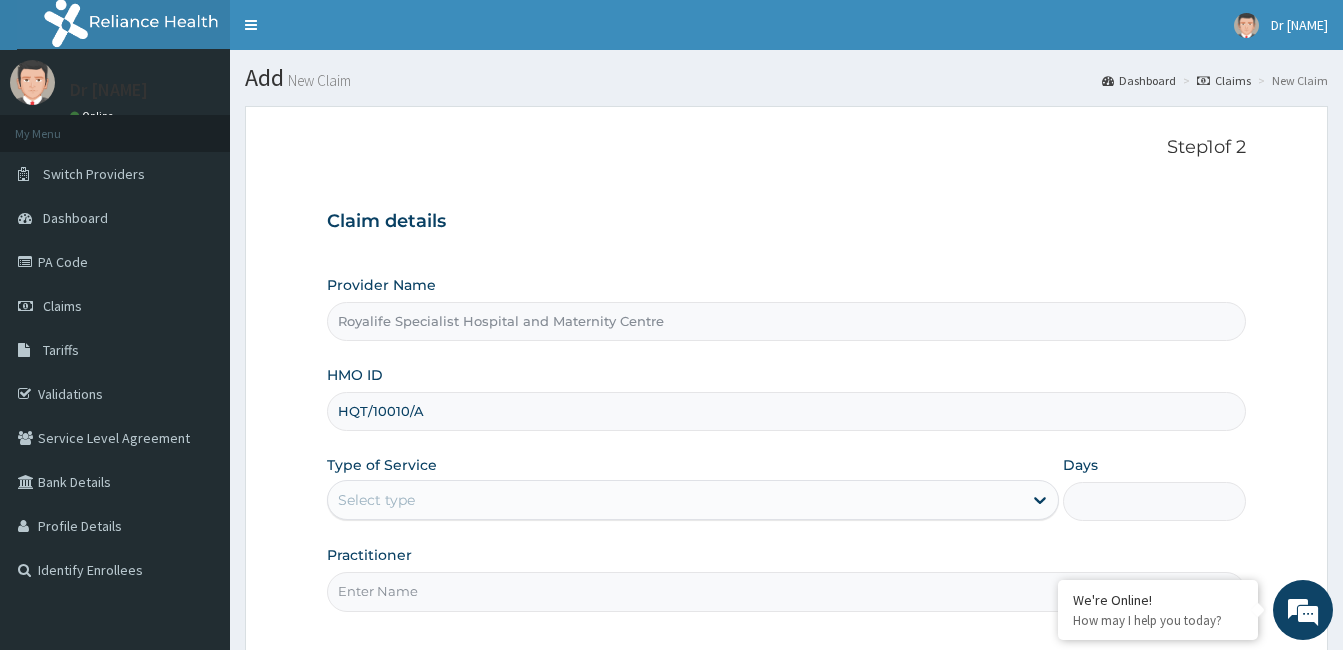 click on "Select type" at bounding box center [376, 500] 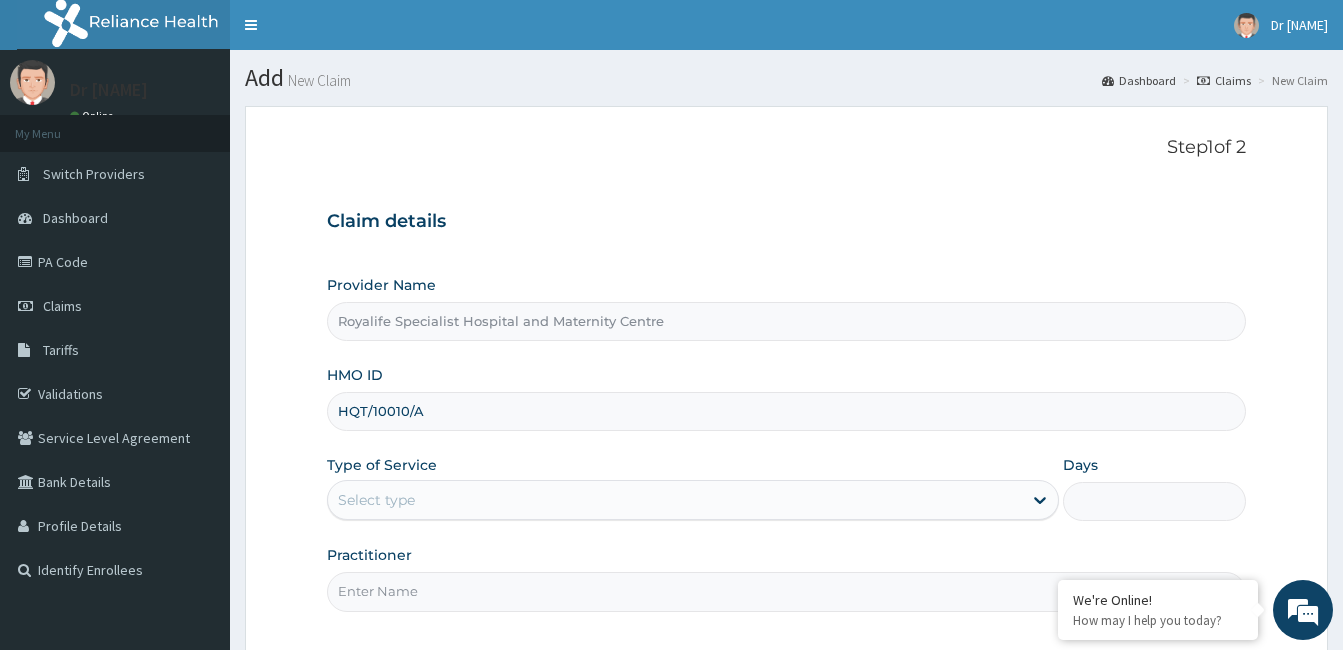 click on "Select type" at bounding box center [675, 500] 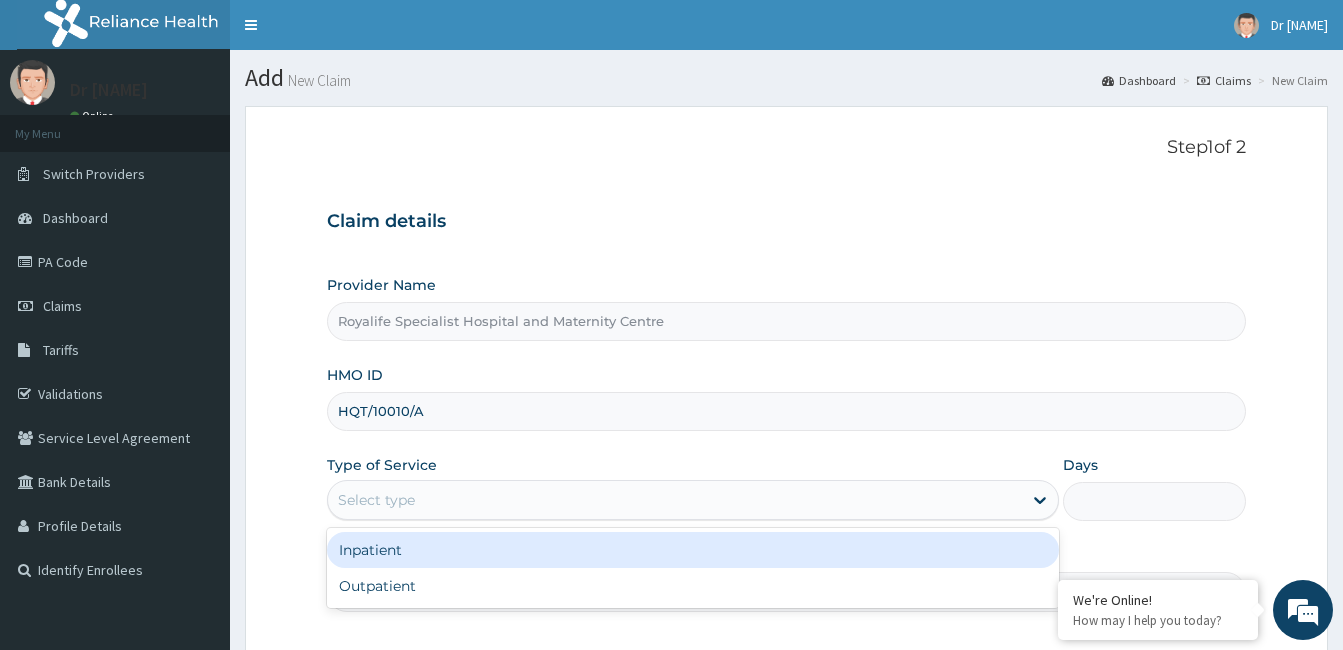 click on "Select type" at bounding box center (675, 500) 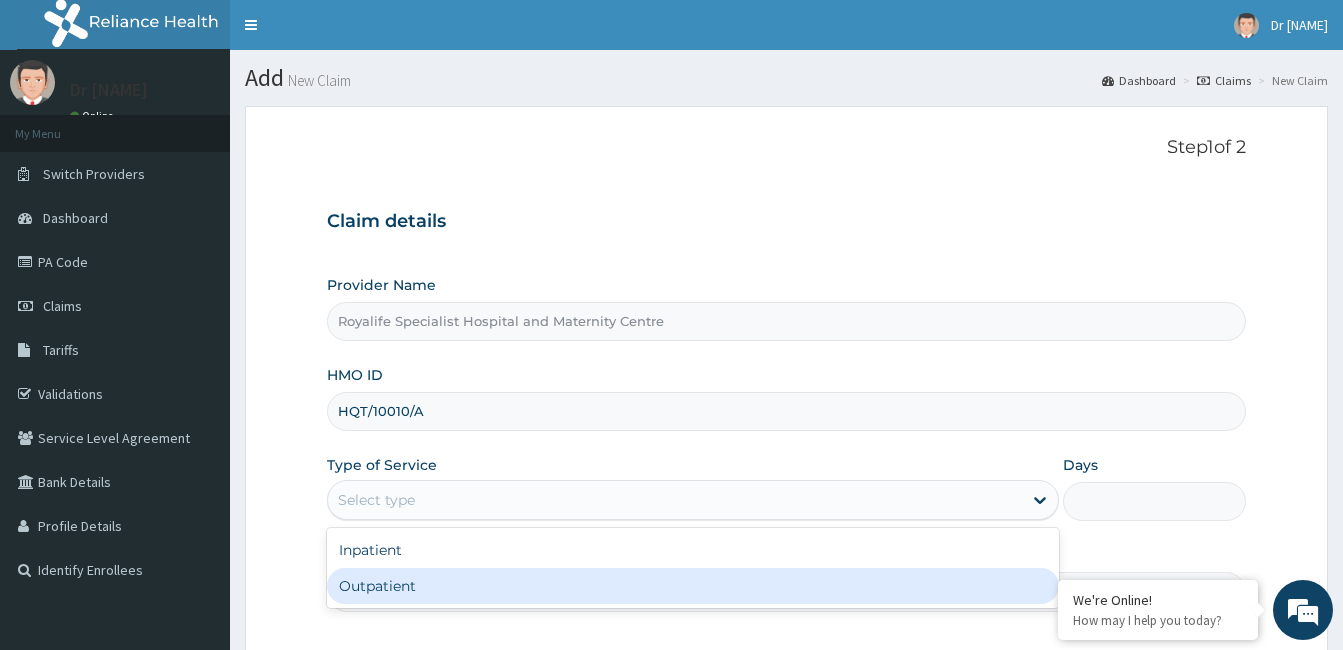 click on "Outpatient" at bounding box center [693, 586] 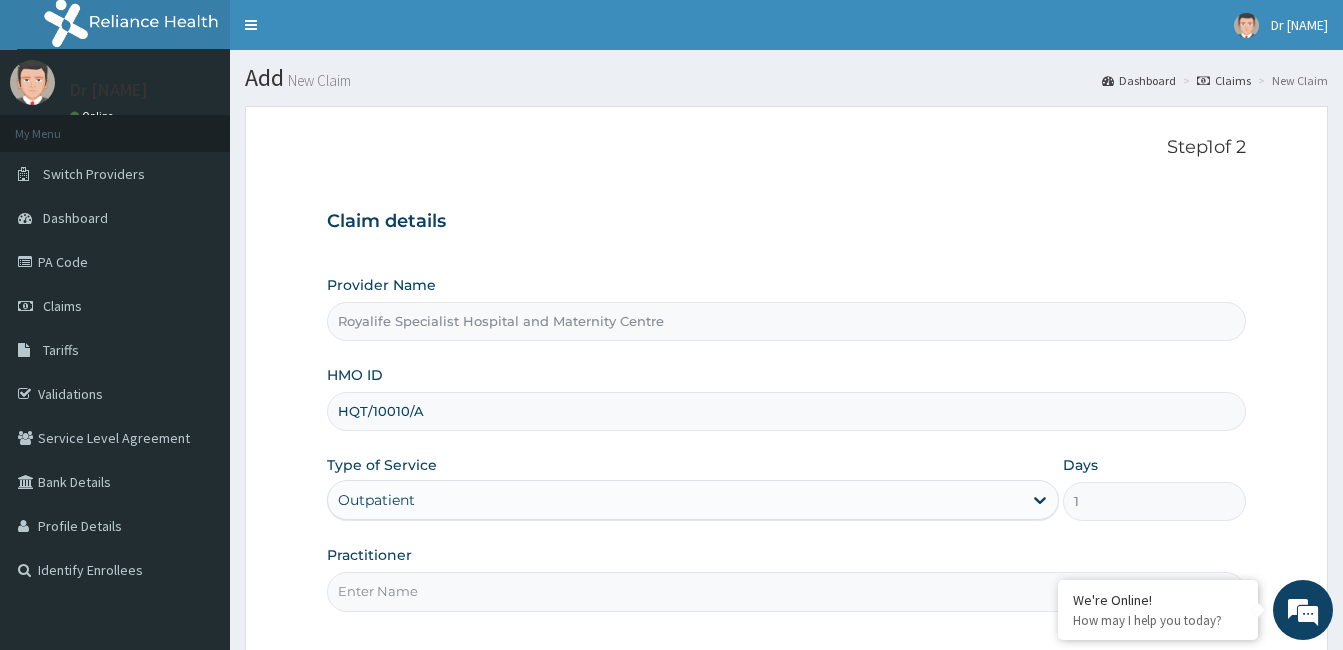 click on "Practitioner" at bounding box center (786, 591) 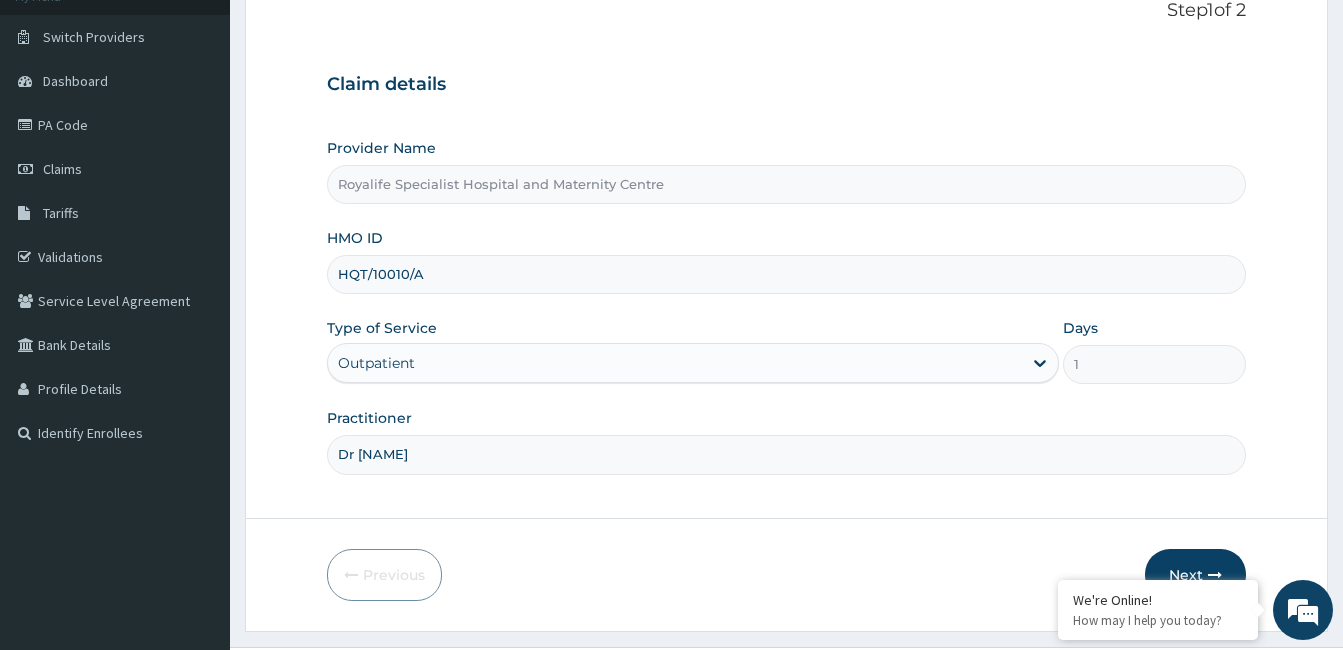 scroll, scrollTop: 185, scrollLeft: 0, axis: vertical 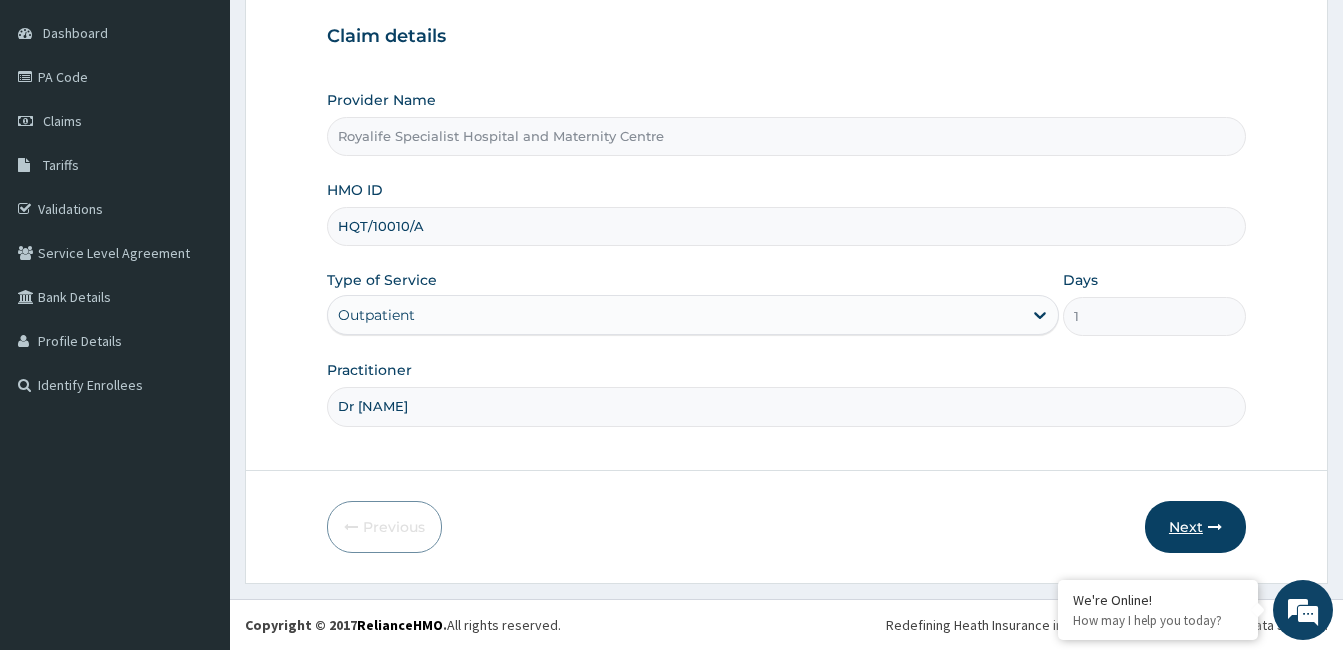 click on "Next" at bounding box center [1195, 527] 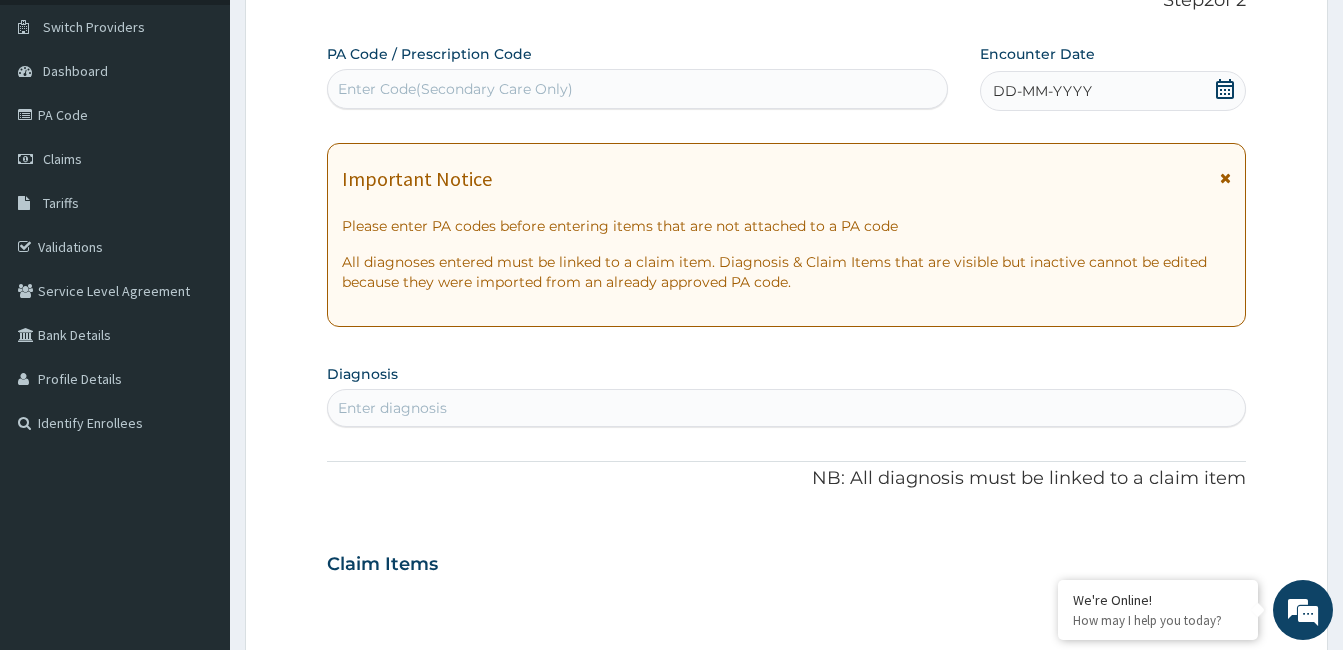 scroll, scrollTop: 88, scrollLeft: 0, axis: vertical 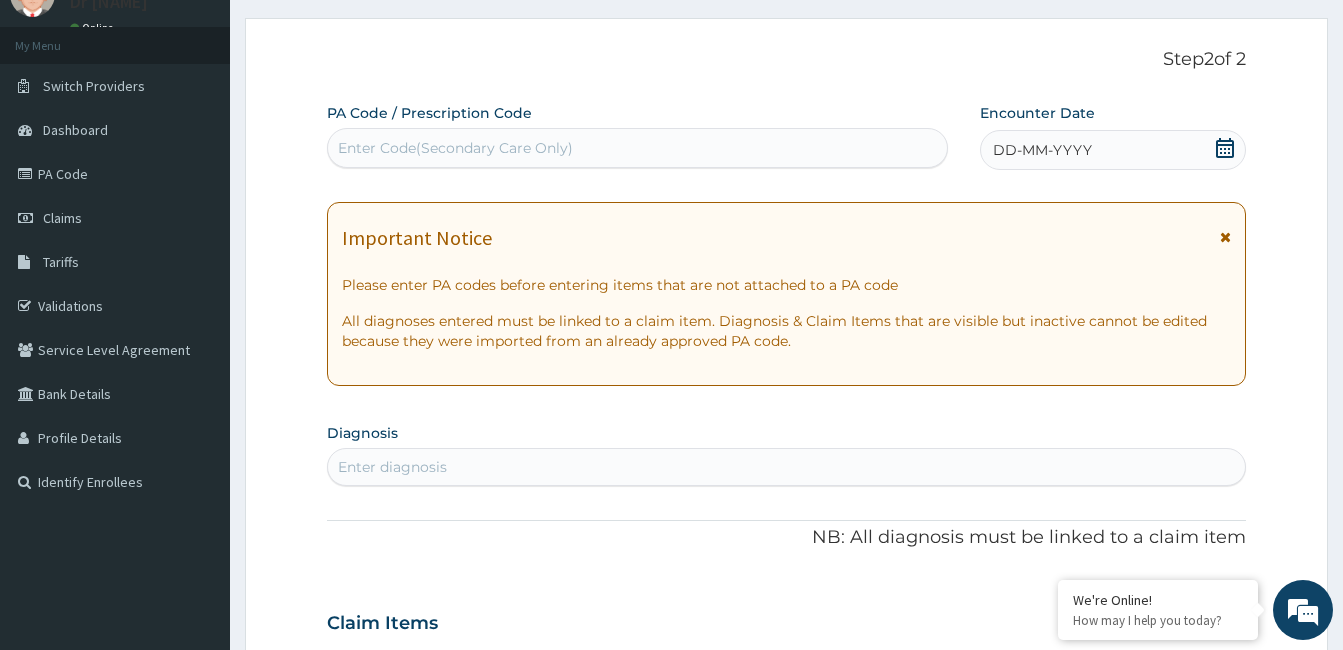 click 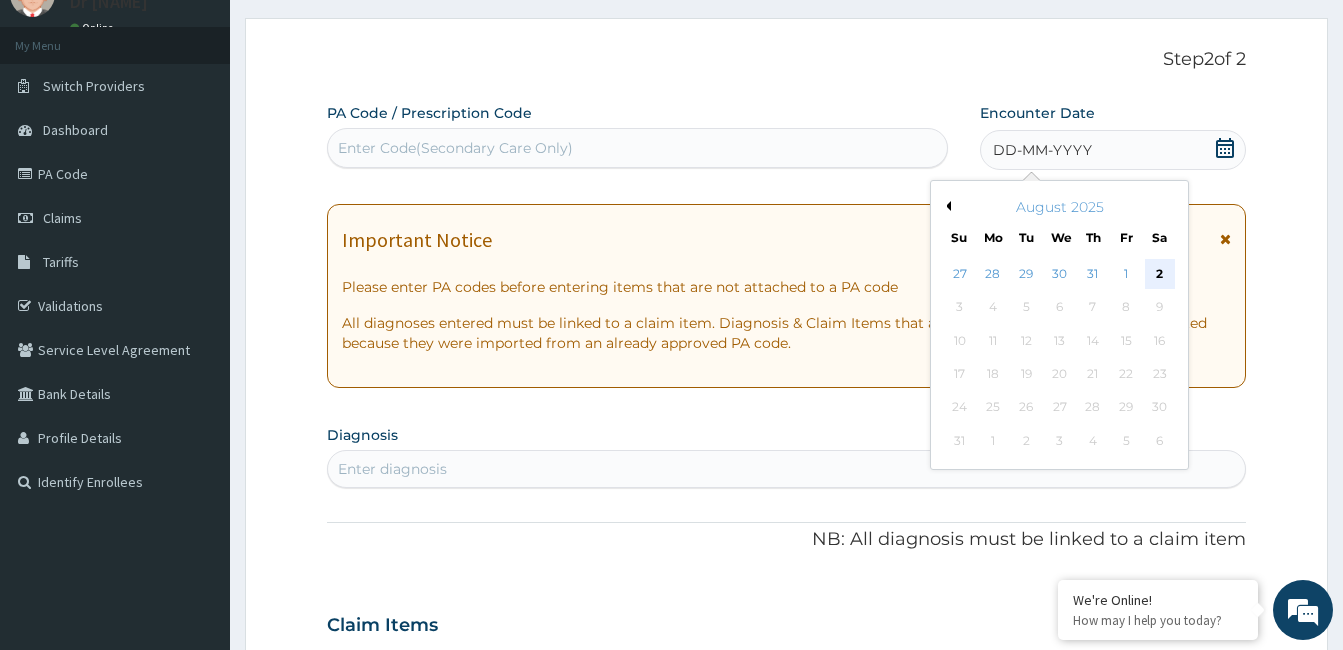 click on "2" at bounding box center [1159, 274] 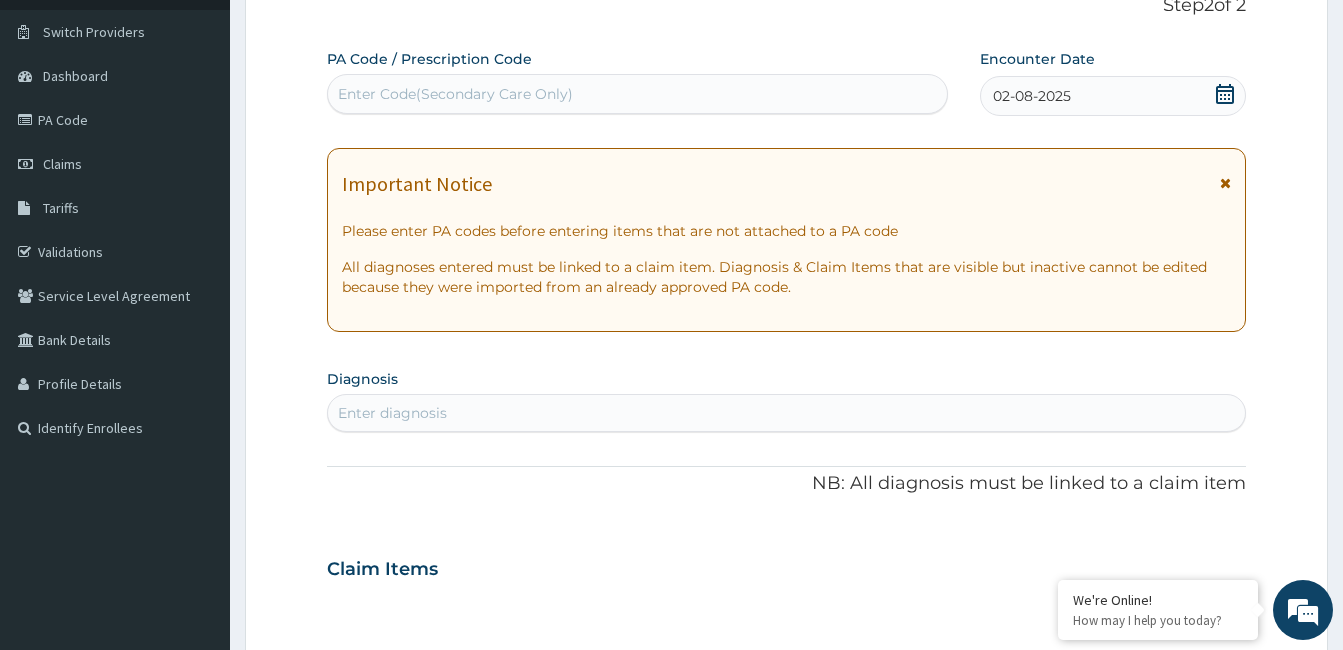 scroll, scrollTop: 146, scrollLeft: 0, axis: vertical 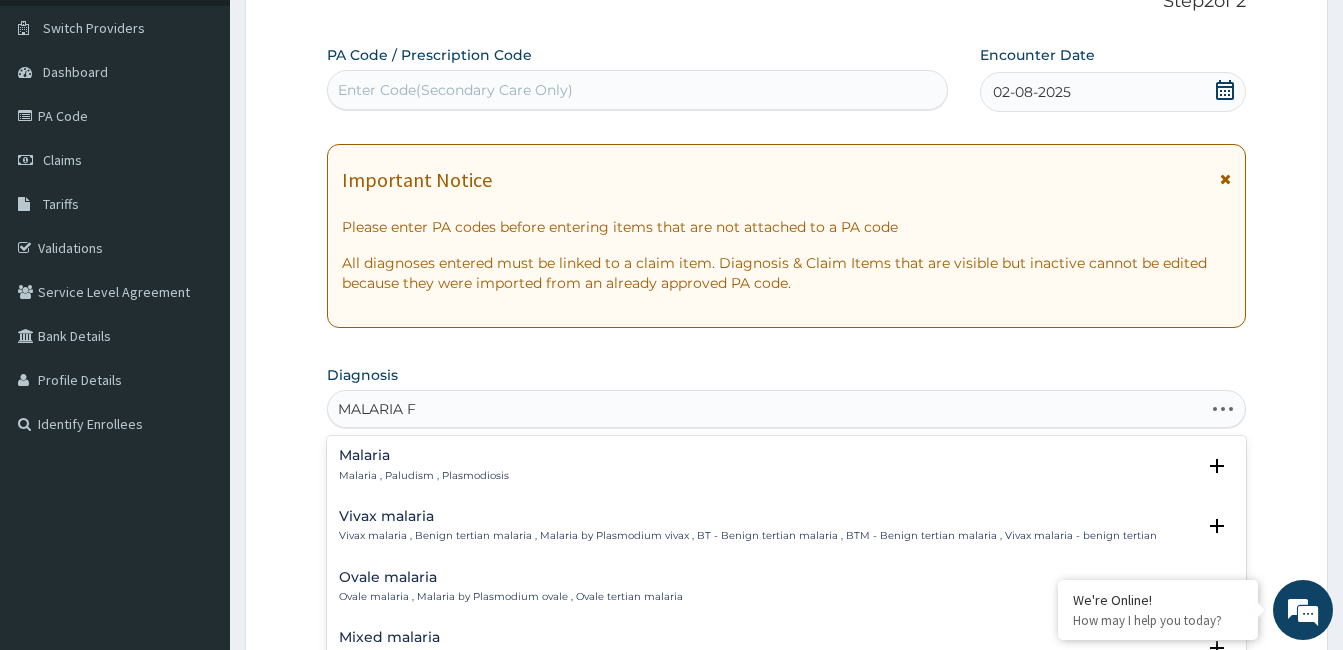 type on "MALARIA FE" 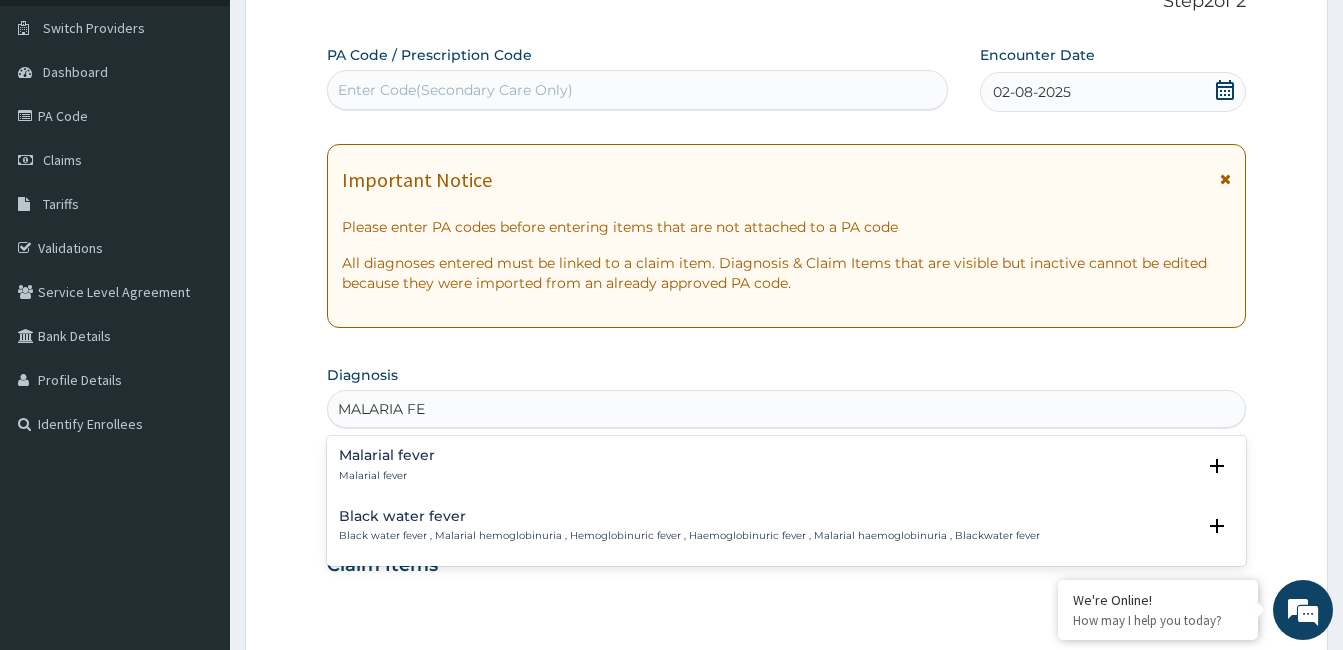 click on "Malarial fever" at bounding box center (387, 455) 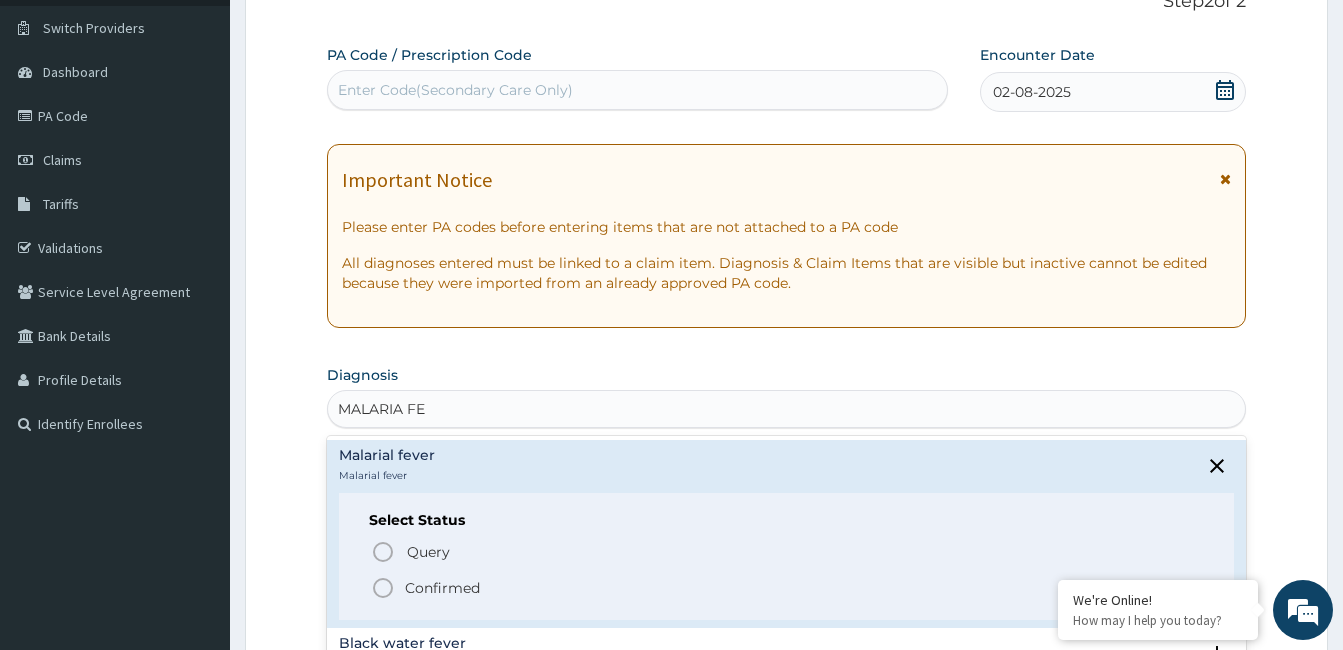 click on "Confirmed" at bounding box center (442, 588) 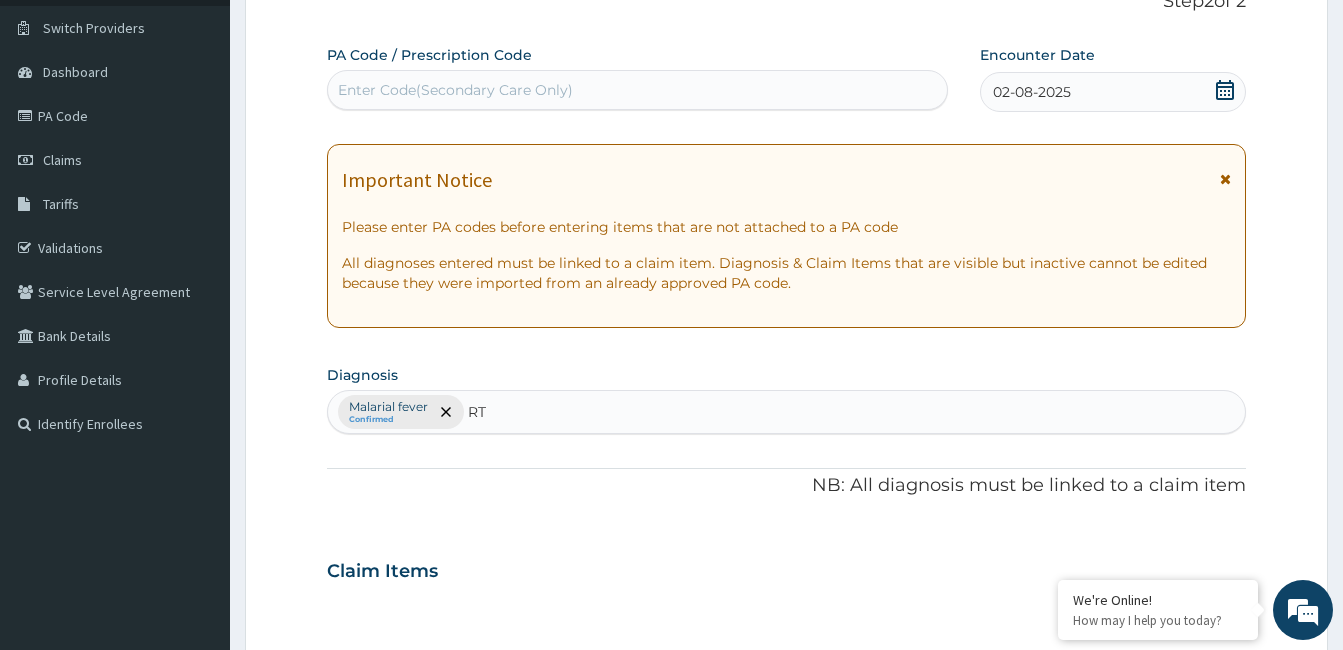 type on "RTI" 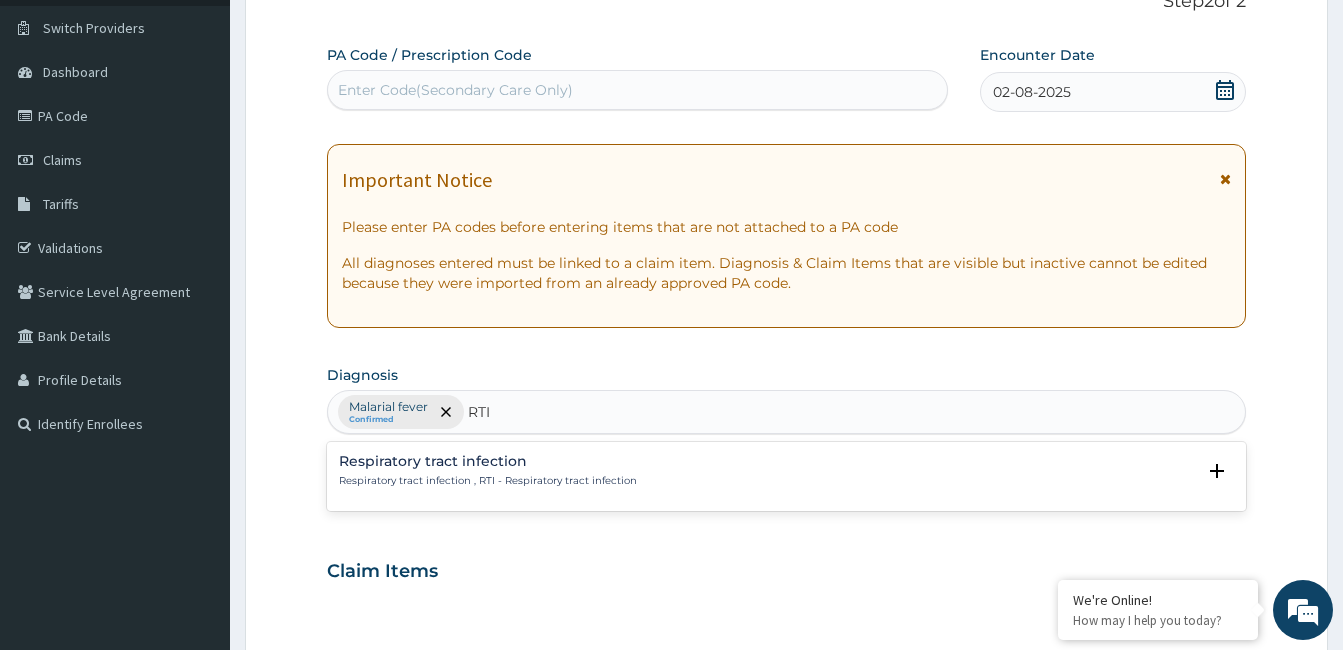 click on "Respiratory tract infection , RTI - Respiratory tract infection" at bounding box center [488, 481] 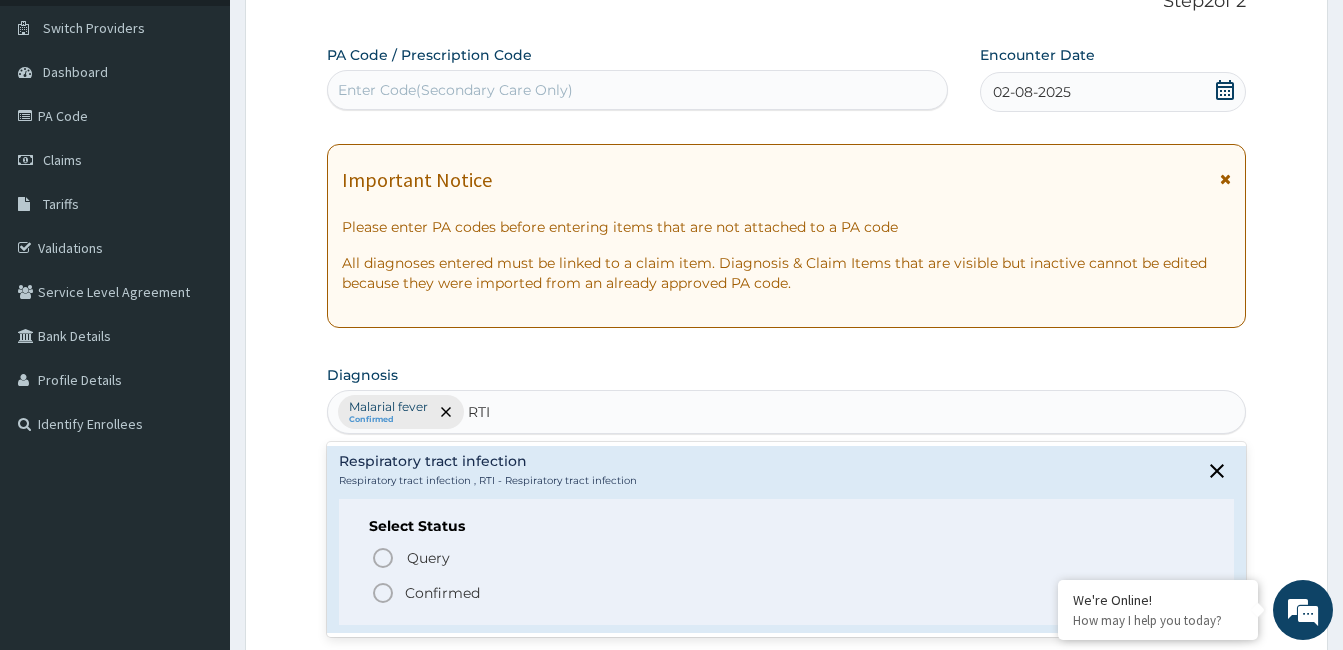 click on "Confirmed" at bounding box center (442, 593) 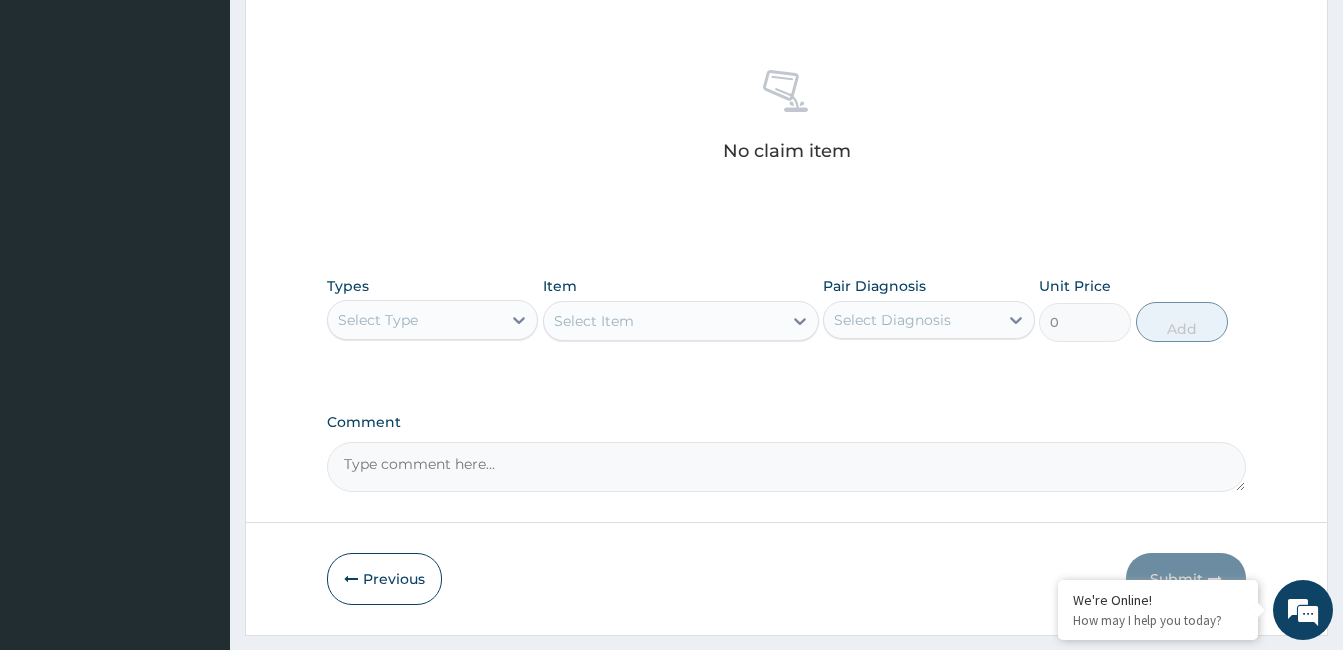 scroll, scrollTop: 761, scrollLeft: 0, axis: vertical 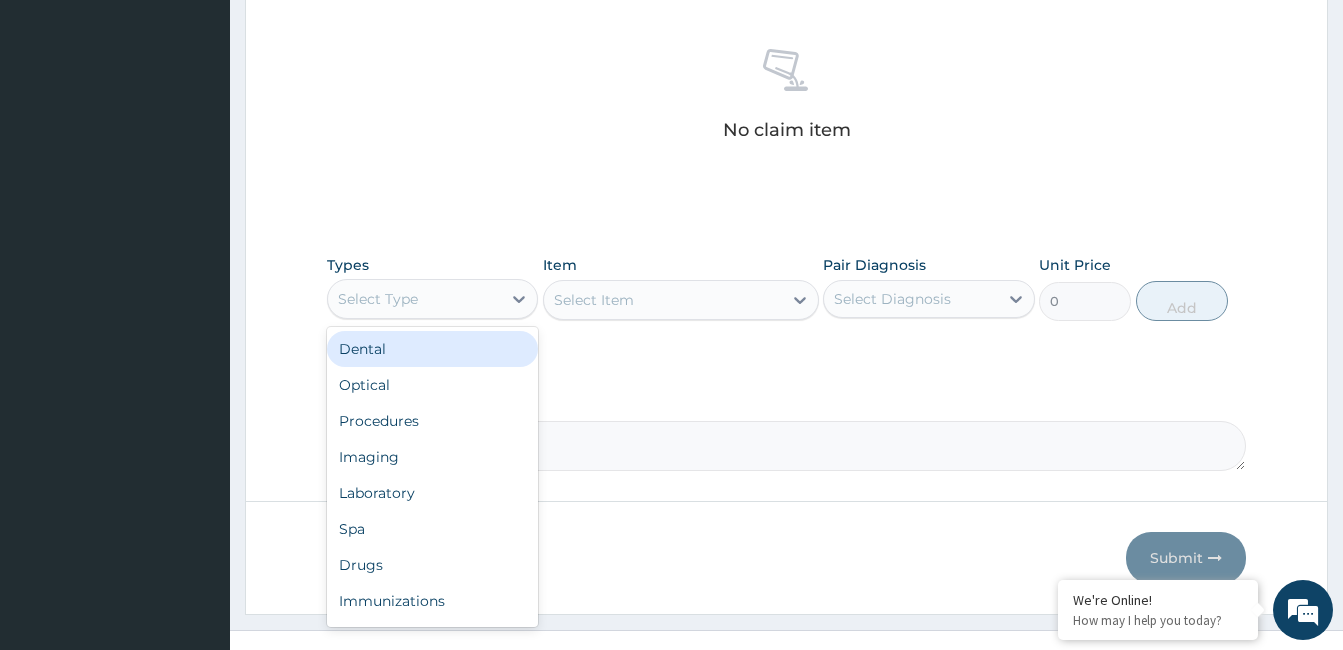 click on "Procedures" at bounding box center (432, 421) 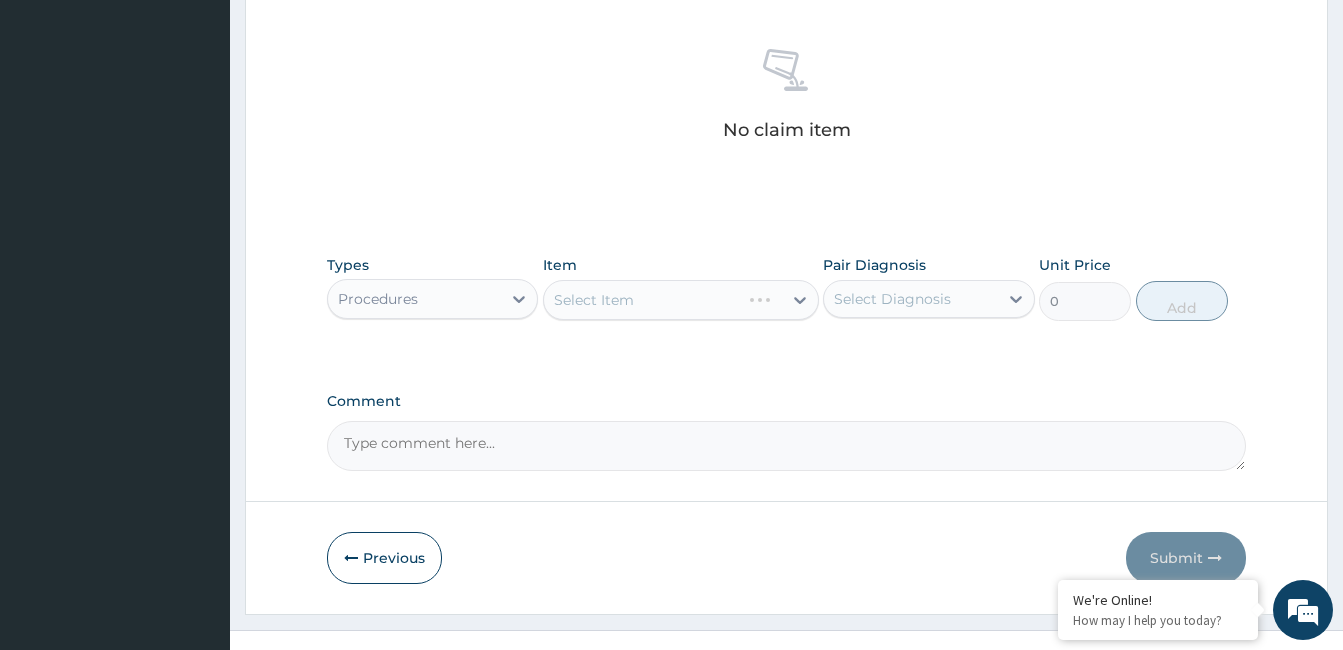 click on "Select Item" at bounding box center (681, 300) 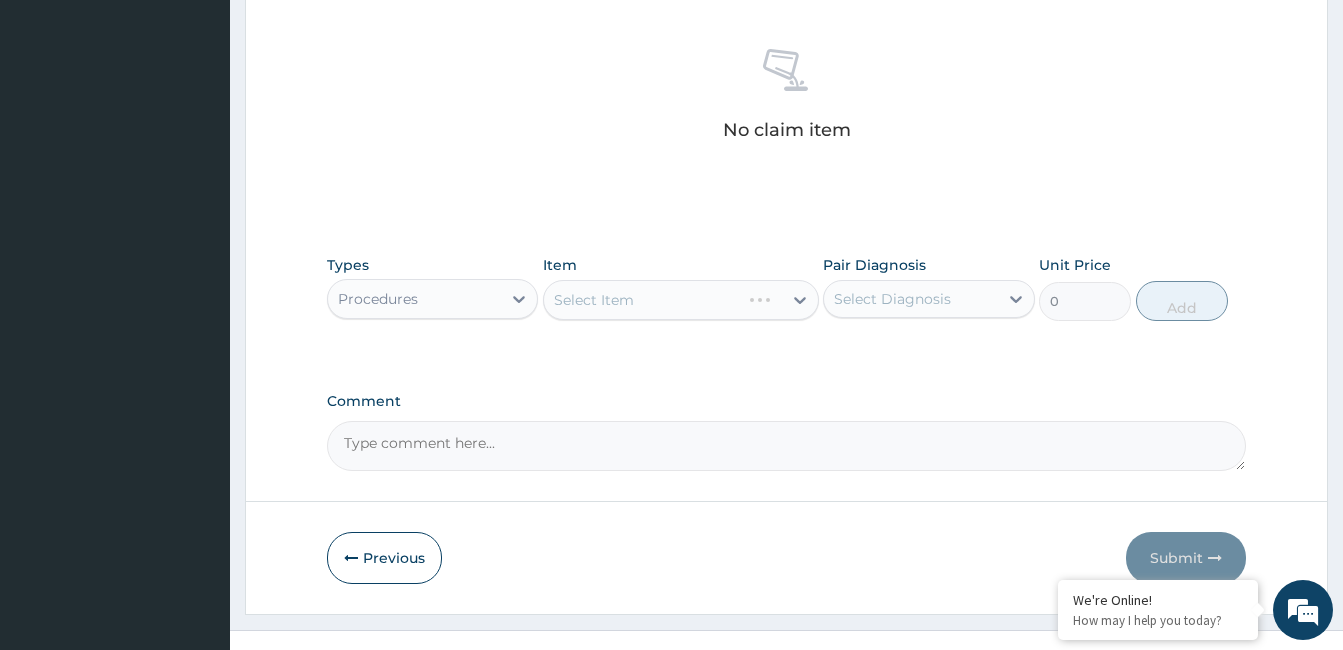 click on "Select Item" at bounding box center (681, 300) 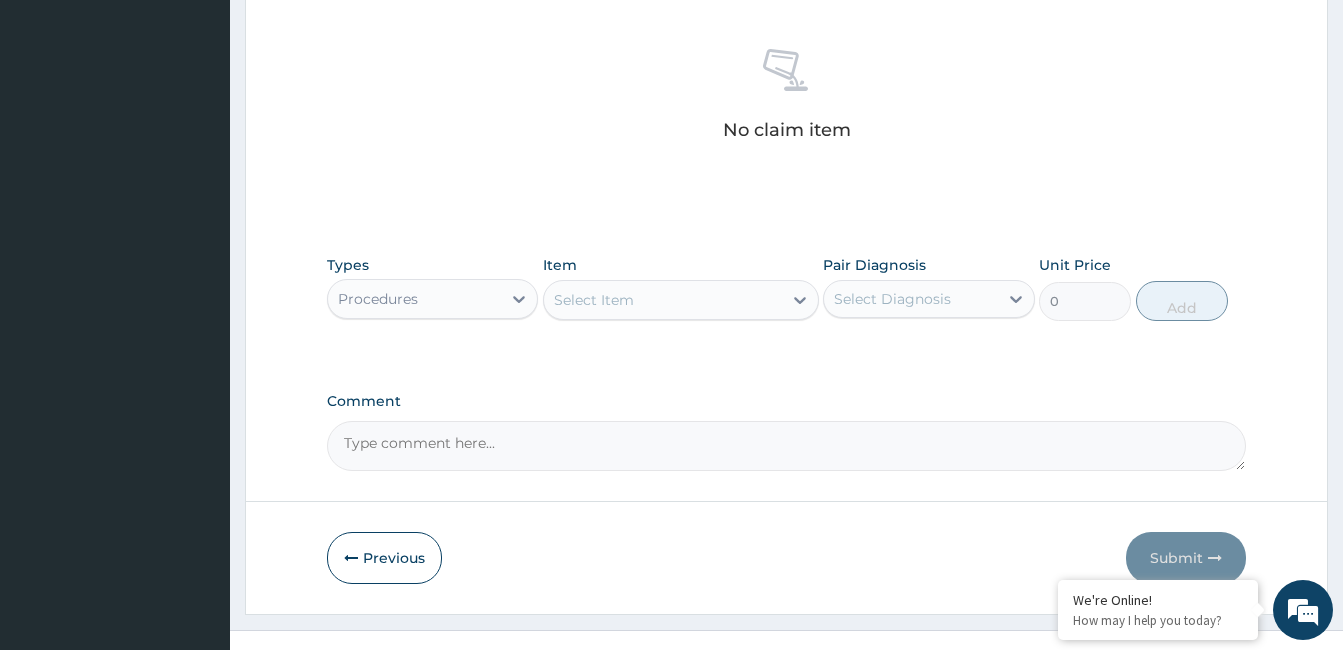 click on "Select Item" at bounding box center (663, 300) 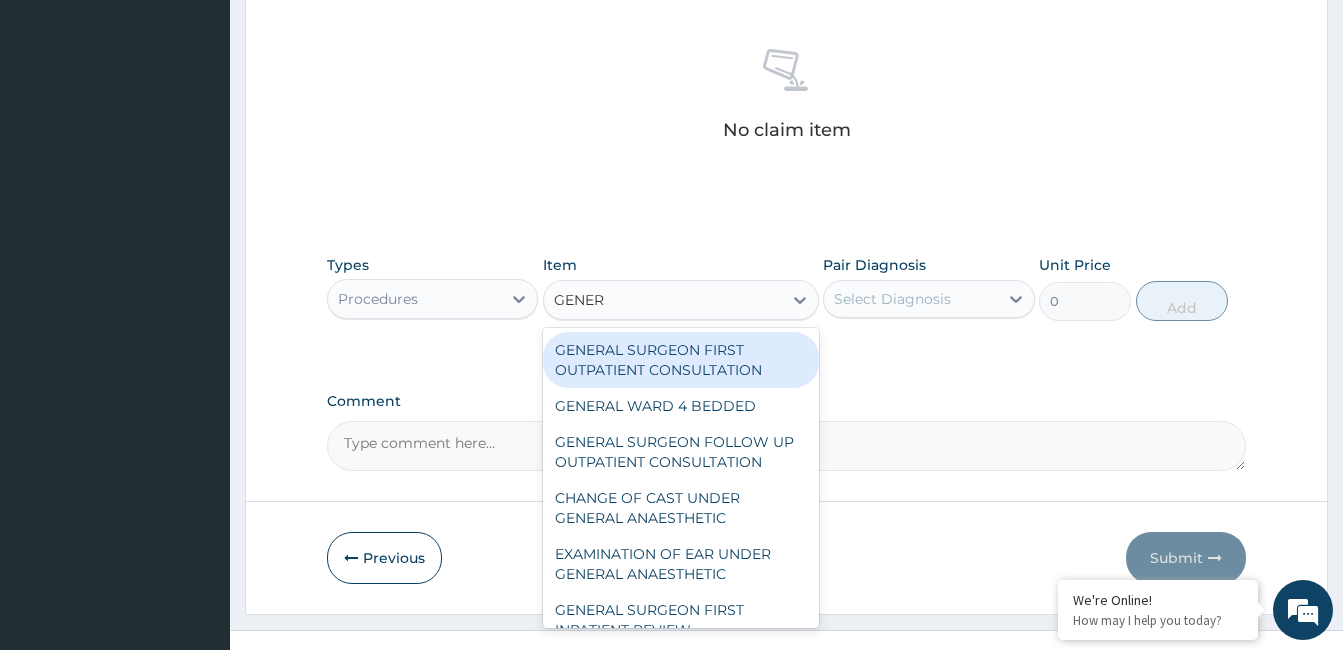 type on "GENERA" 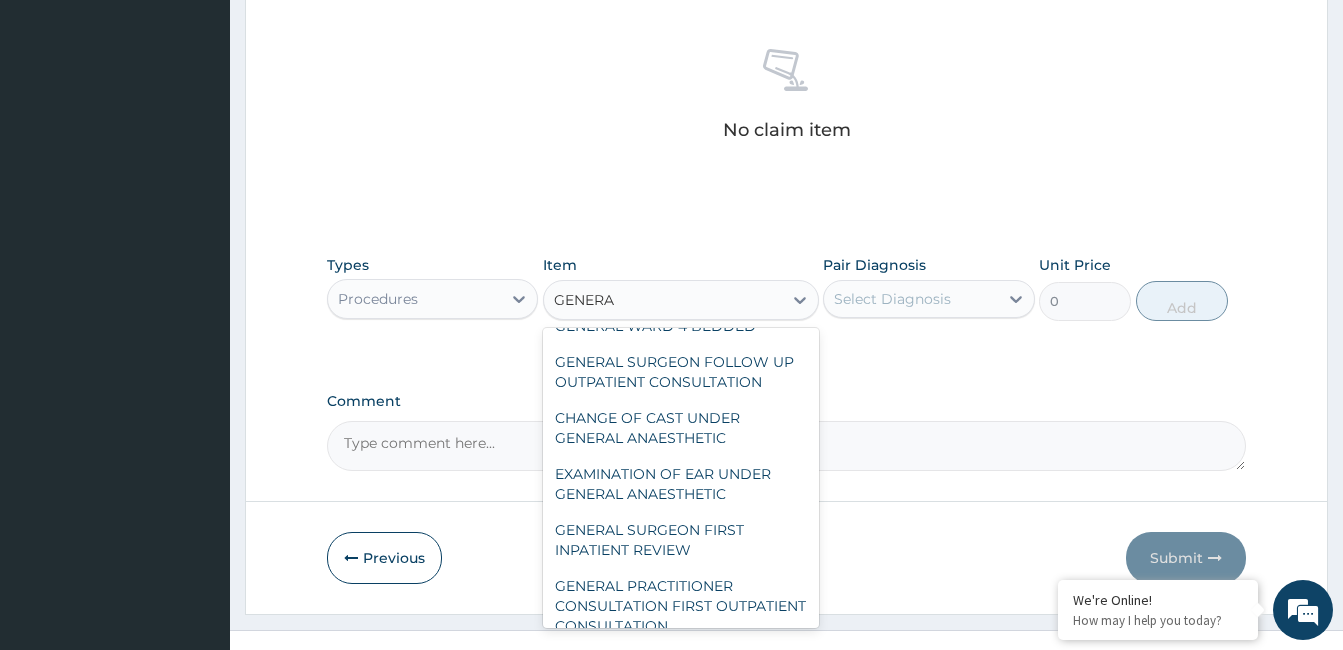 scroll, scrollTop: 137, scrollLeft: 0, axis: vertical 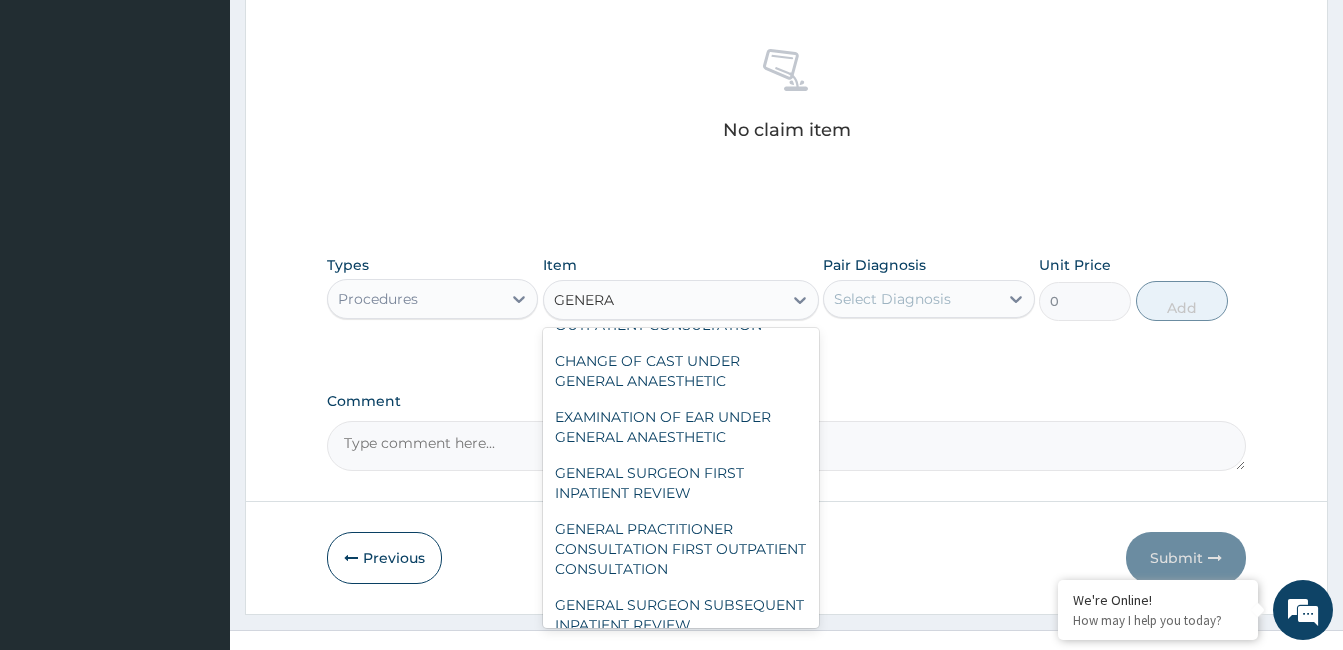 click on "GENERAL PRACTITIONER CONSULTATION FIRST OUTPATIENT CONSULTATION" at bounding box center (681, 549) 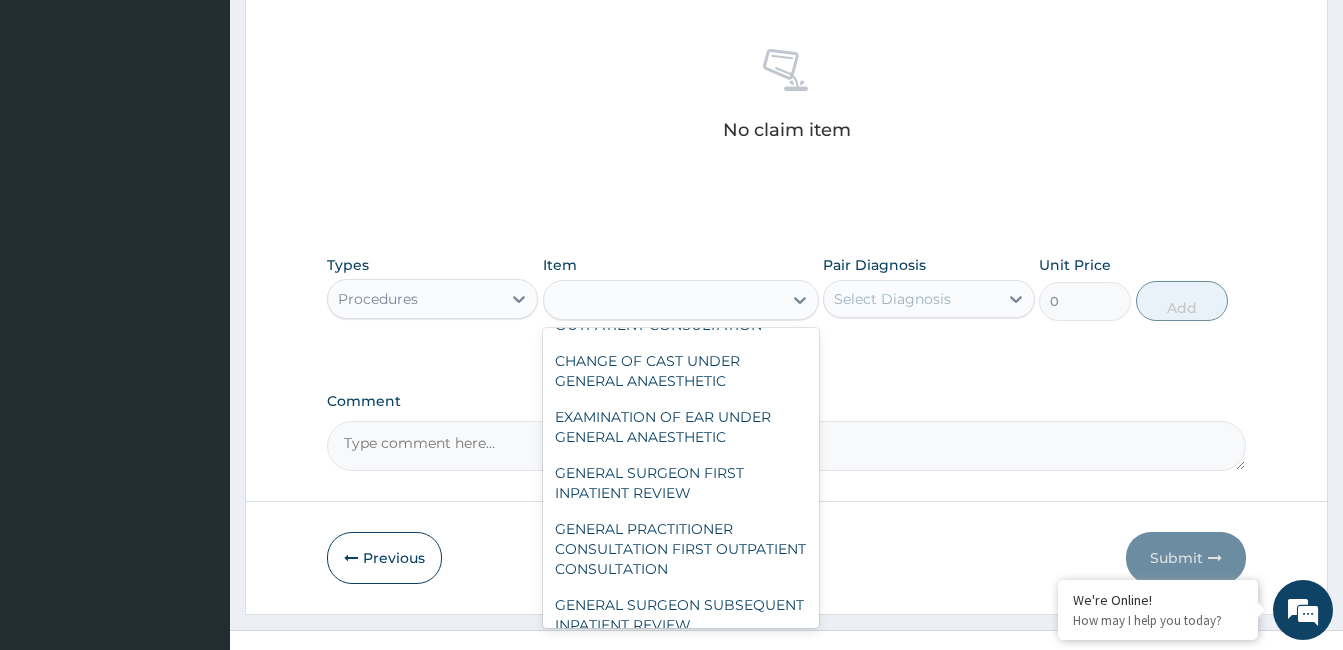 type on "3547.5" 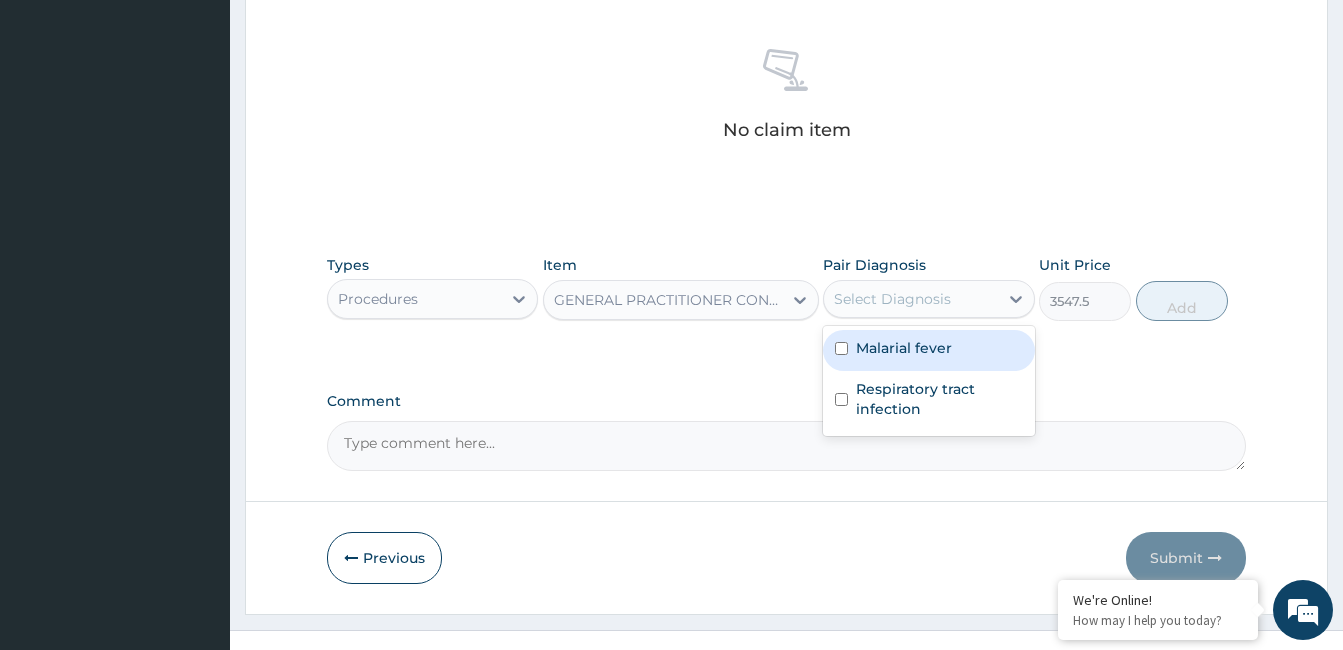 click on "Malarial fever" at bounding box center [904, 348] 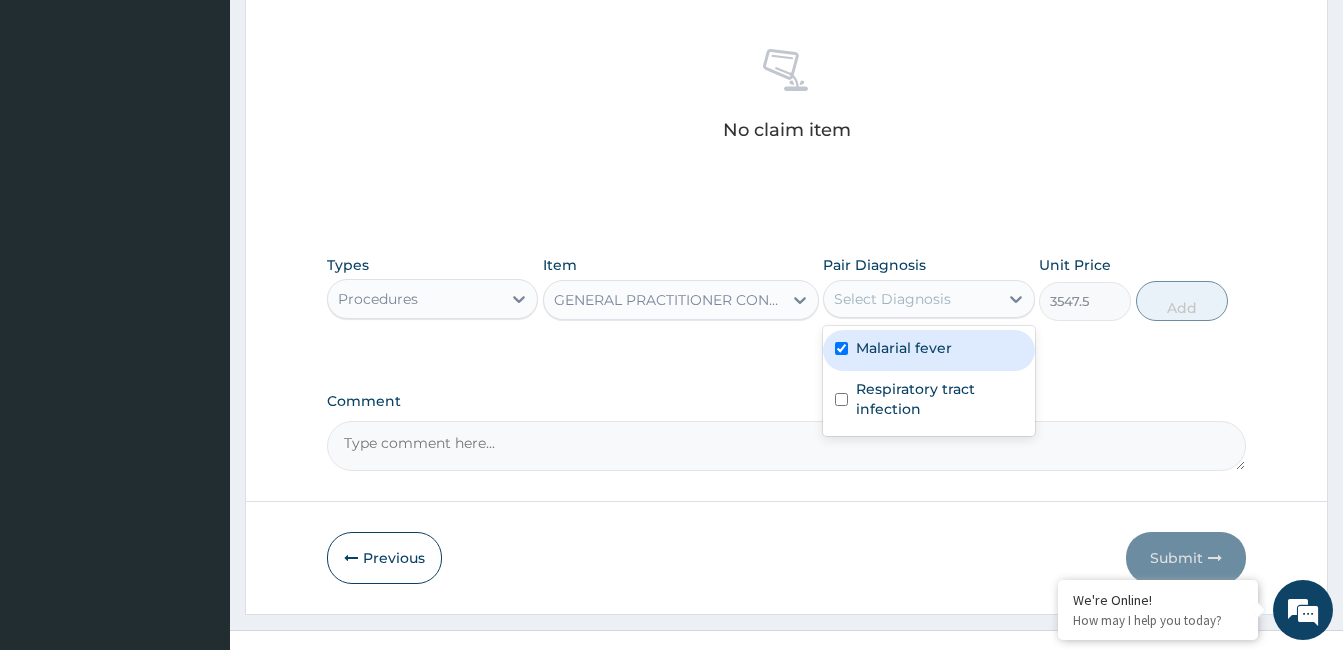 checkbox on "true" 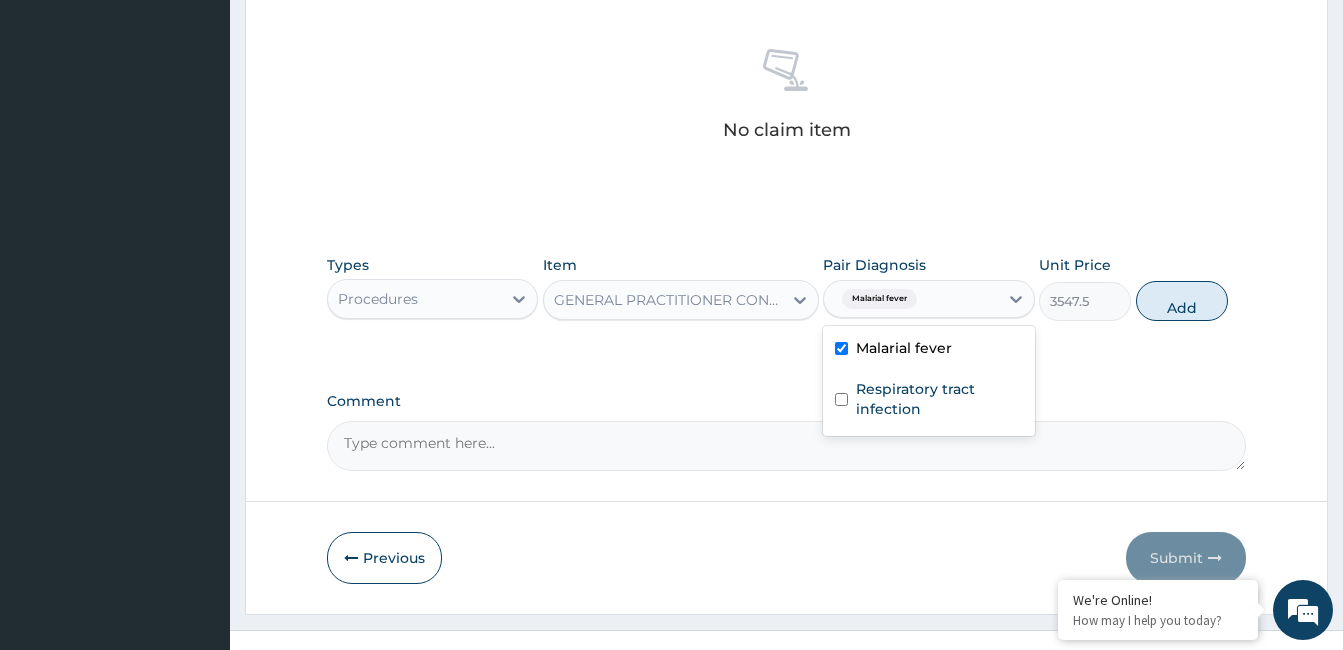 click on "Respiratory tract infection" at bounding box center (939, 399) 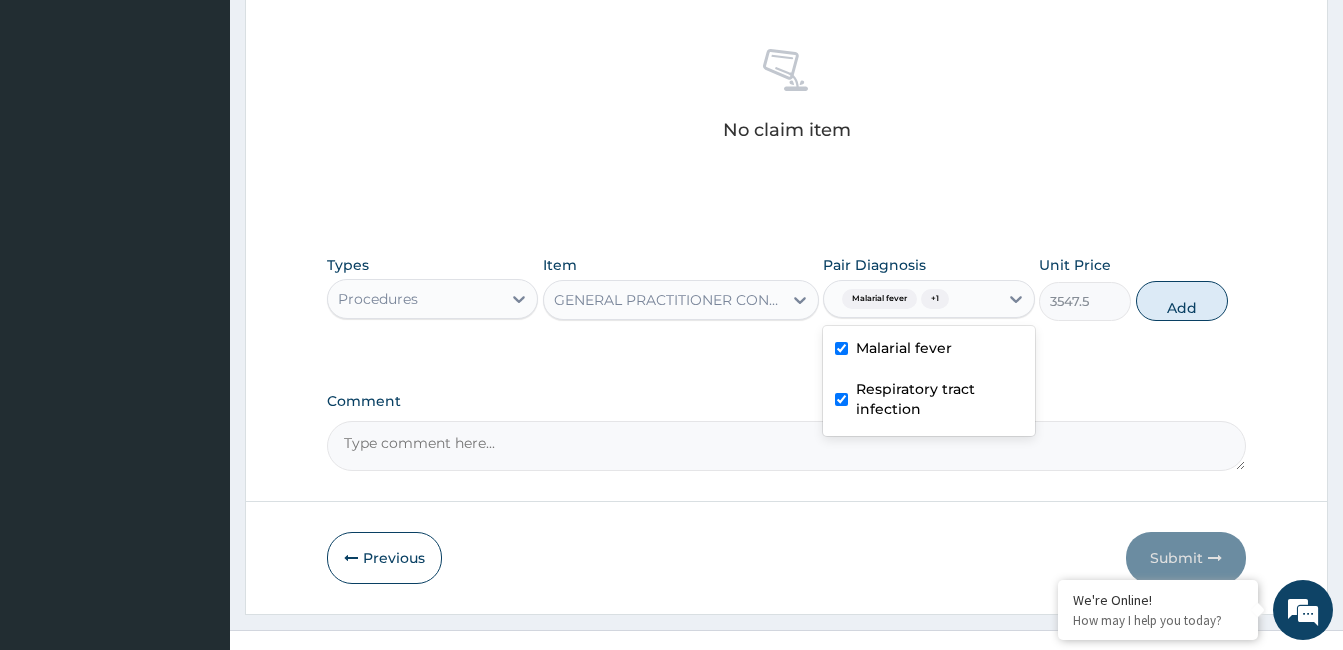 checkbox on "true" 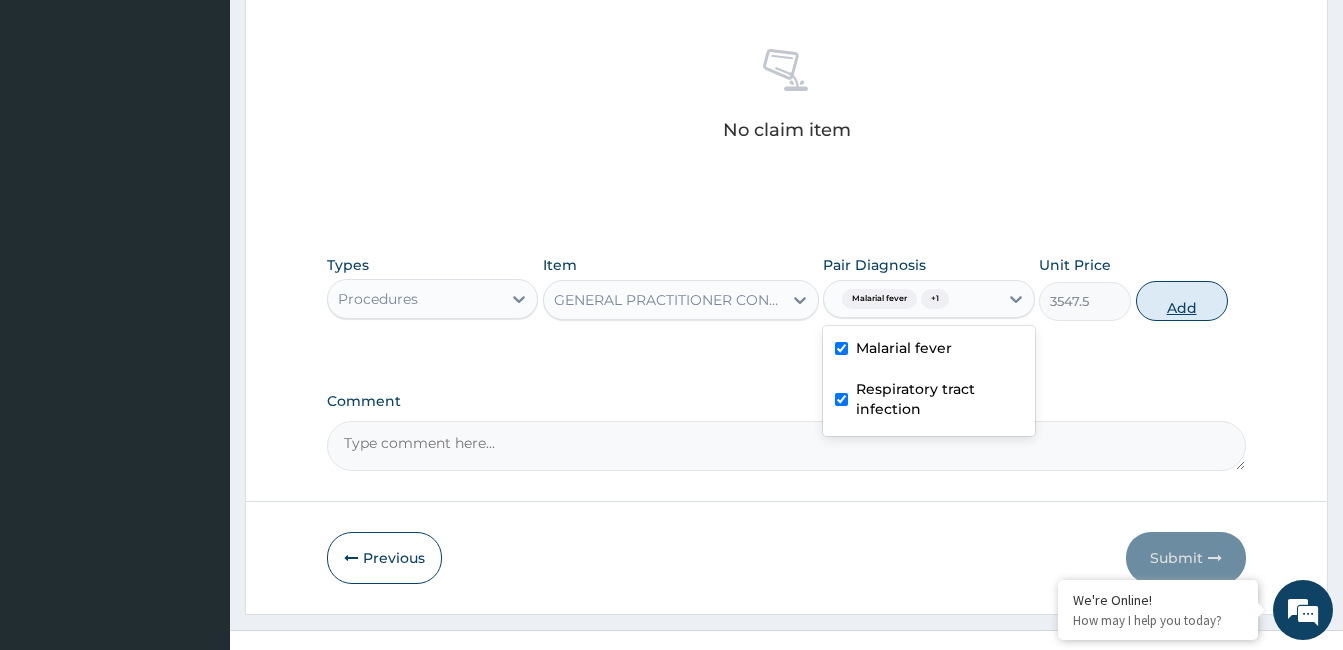 click on "Add" at bounding box center [1182, 301] 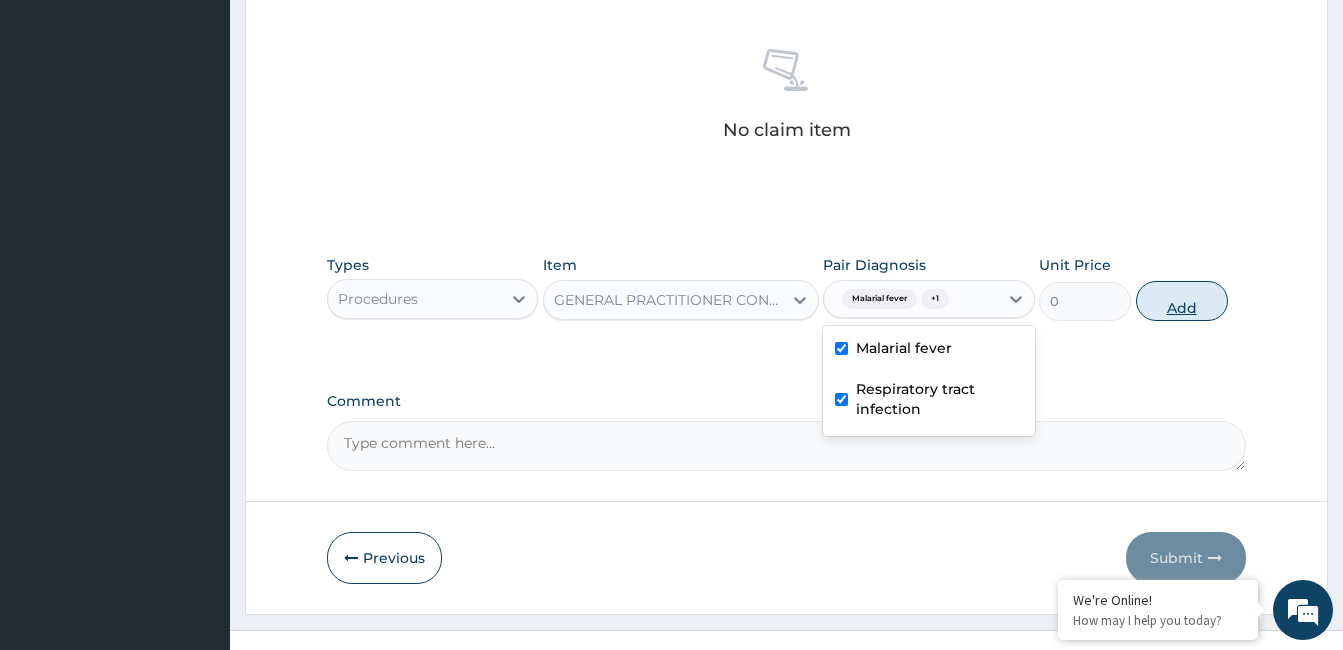 scroll, scrollTop: 743, scrollLeft: 0, axis: vertical 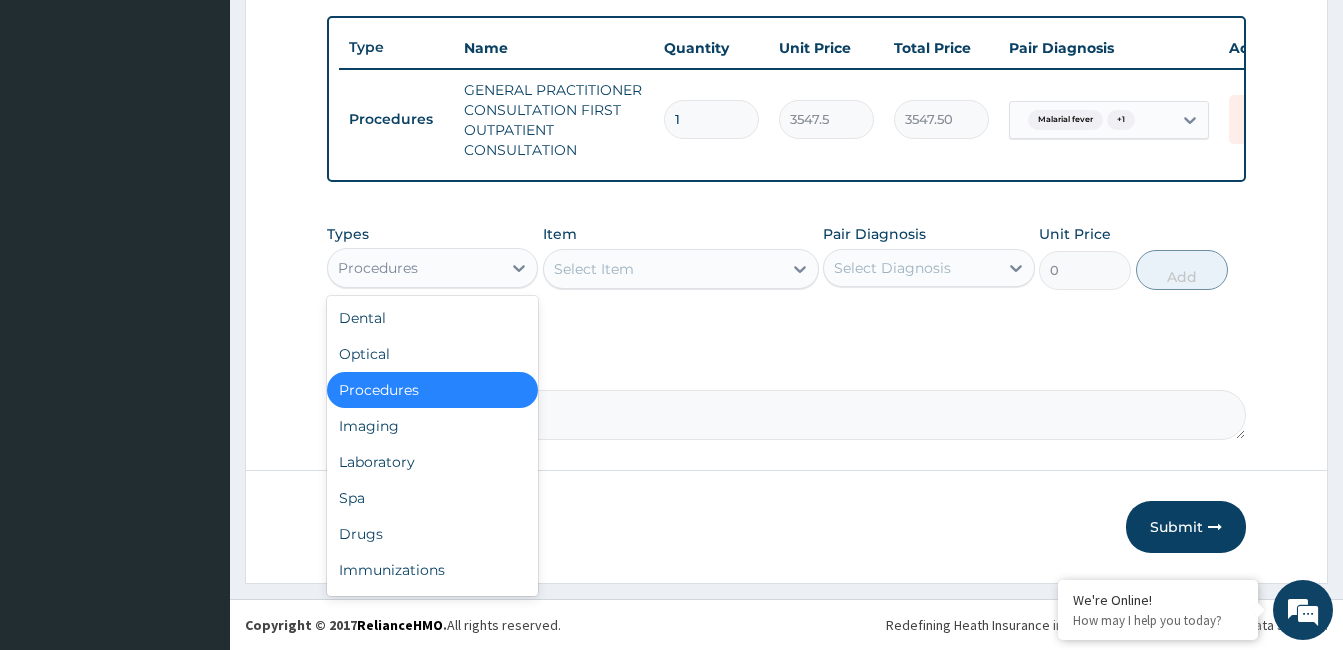 click on "Laboratory" at bounding box center [432, 462] 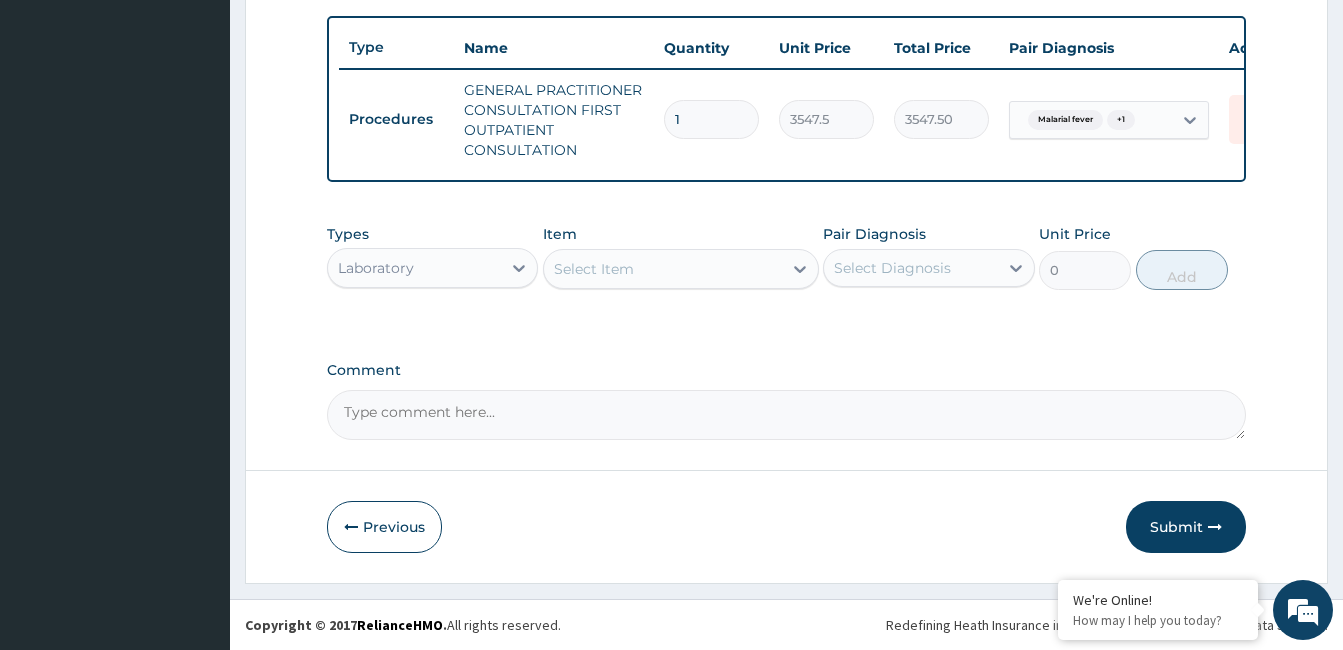click on "Select Item" at bounding box center (594, 269) 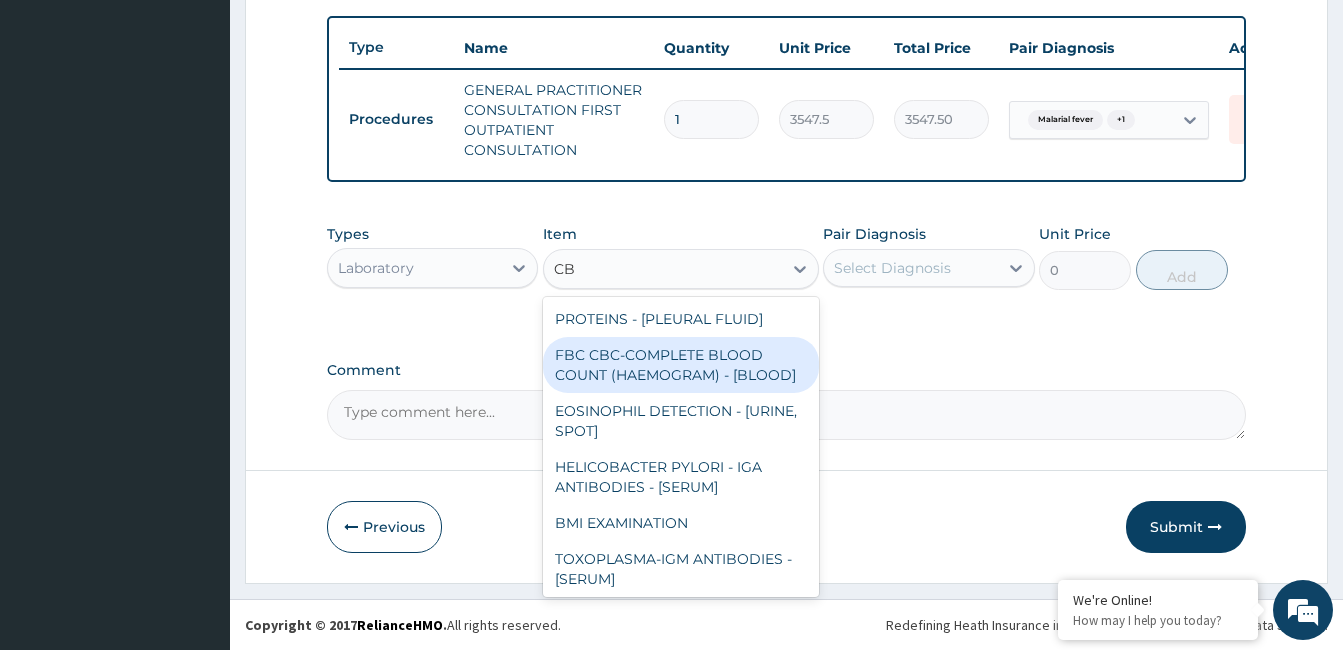 type on "C" 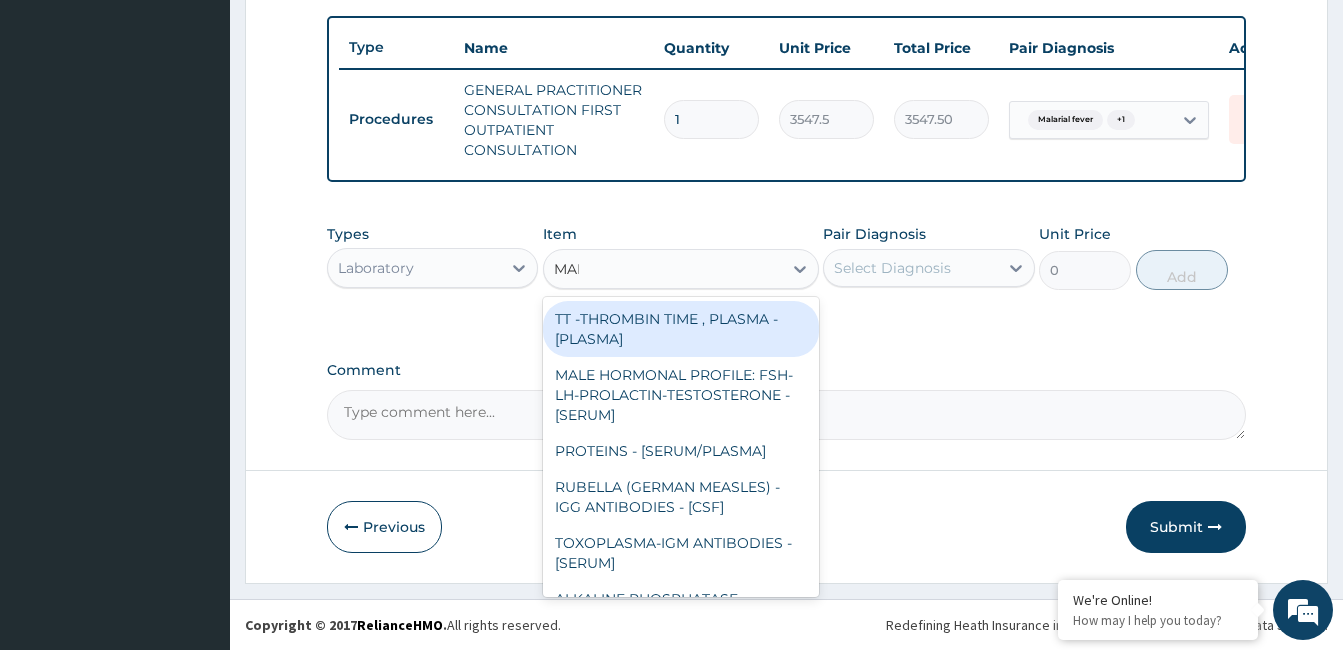 type on "MALA" 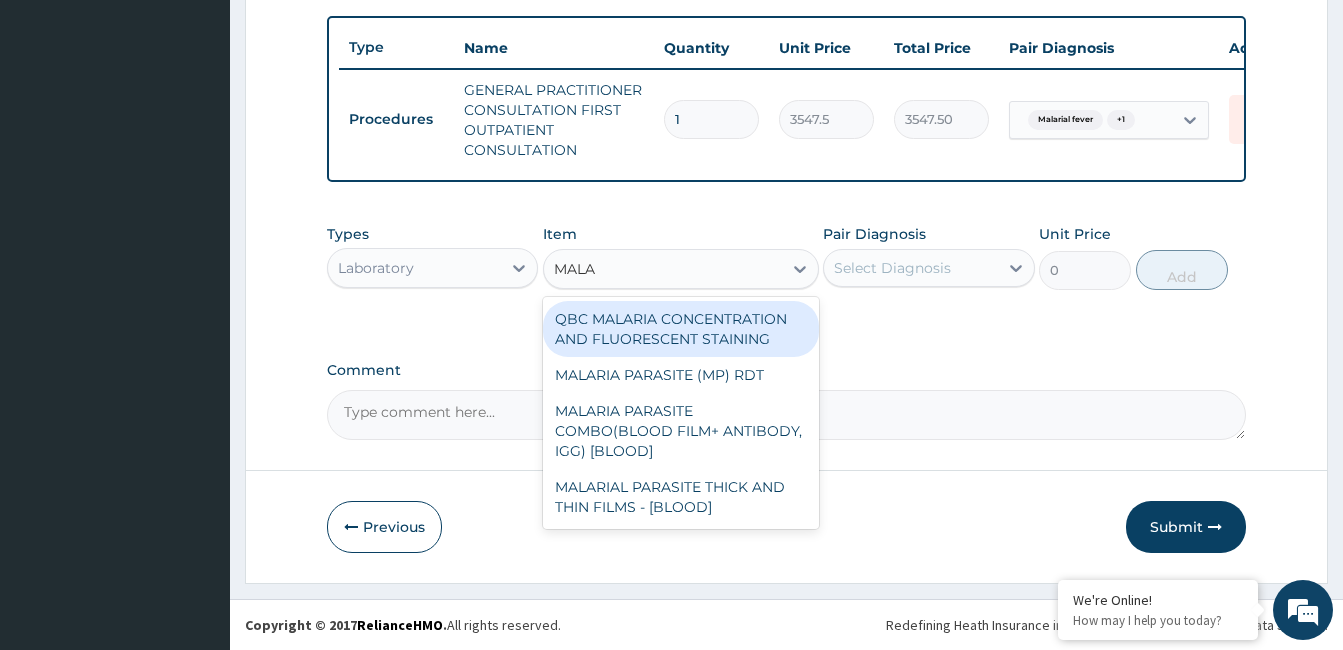 click on "MALARIAL PARASITE THICK AND THIN FILMS - [BLOOD]" at bounding box center (681, 497) 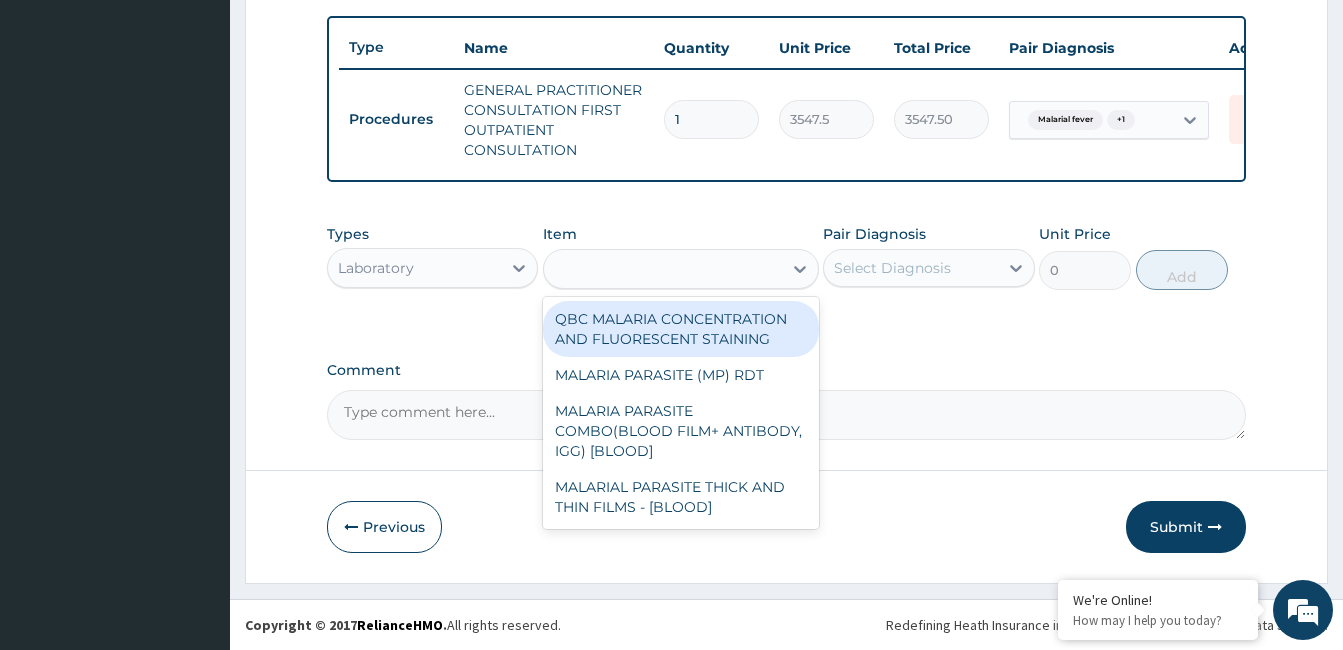 type on "1612.5" 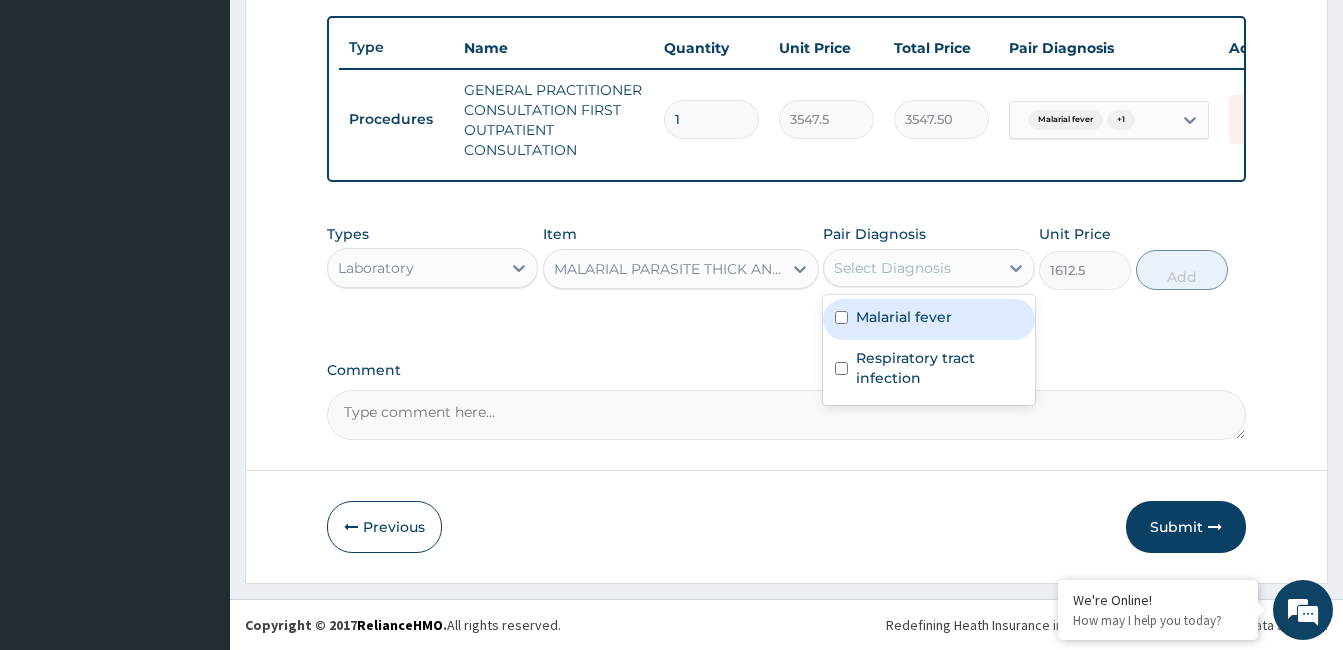 click on "Malarial fever" at bounding box center (928, 319) 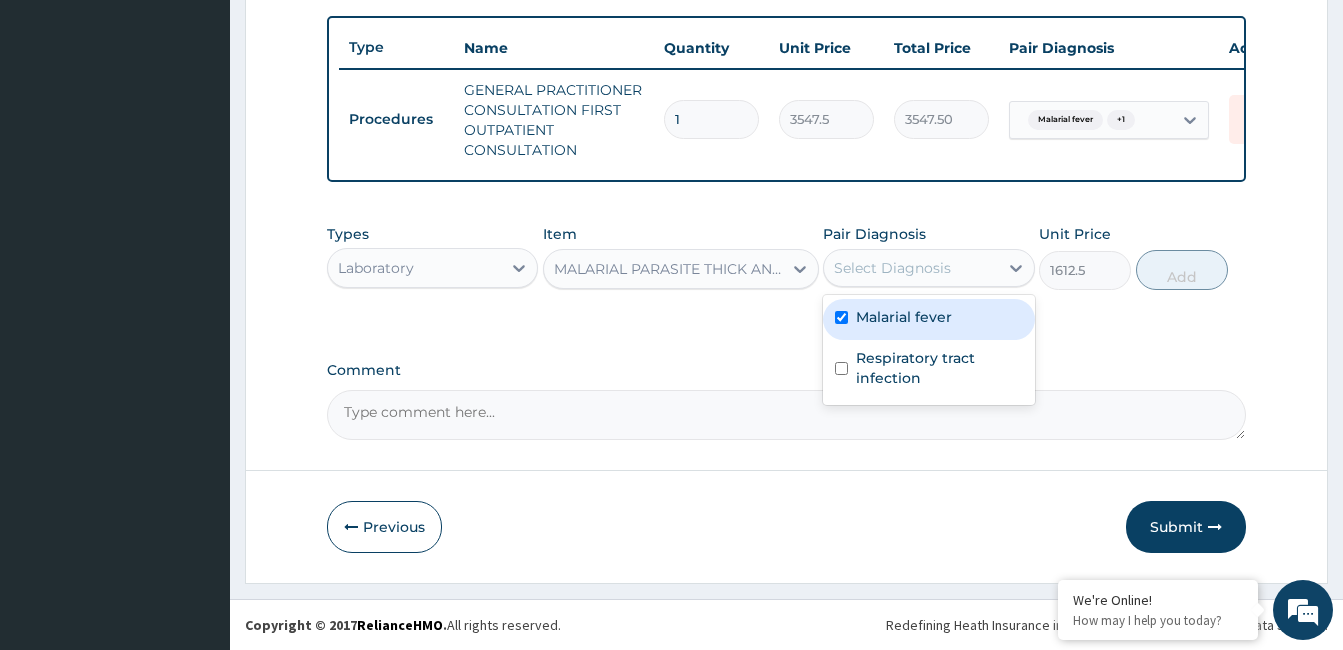 checkbox on "true" 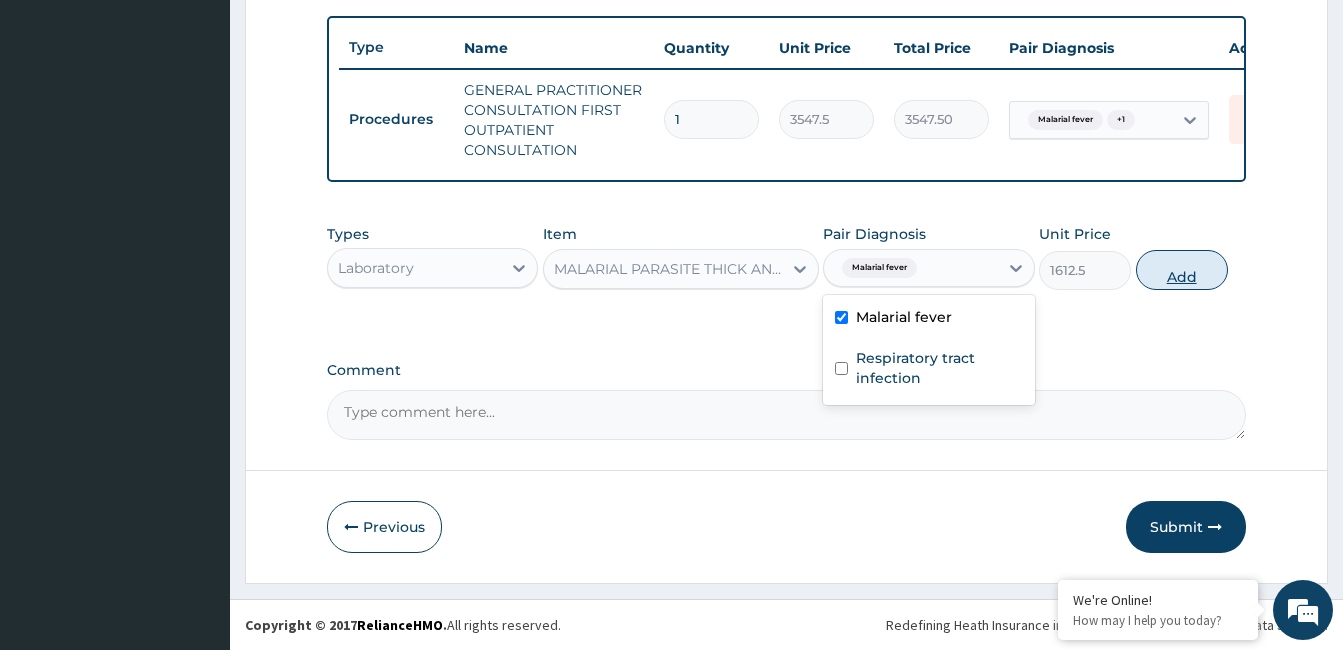 click on "Add" at bounding box center [1182, 270] 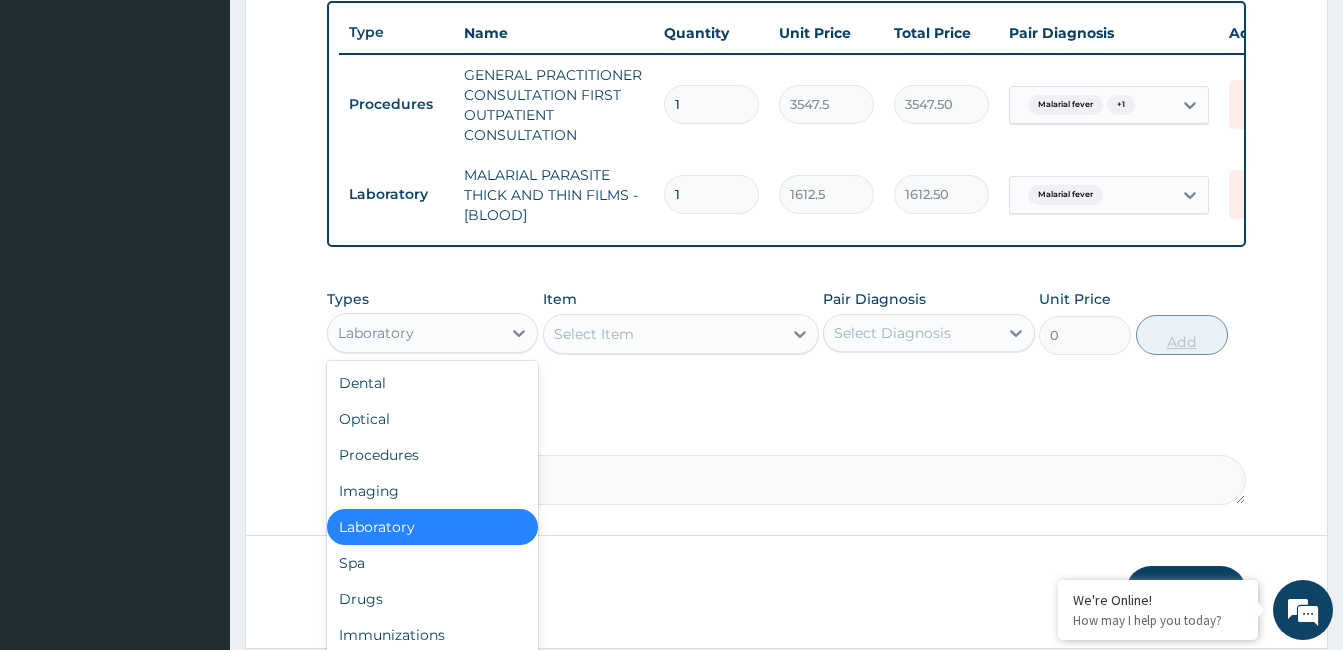 scroll, scrollTop: 68, scrollLeft: 0, axis: vertical 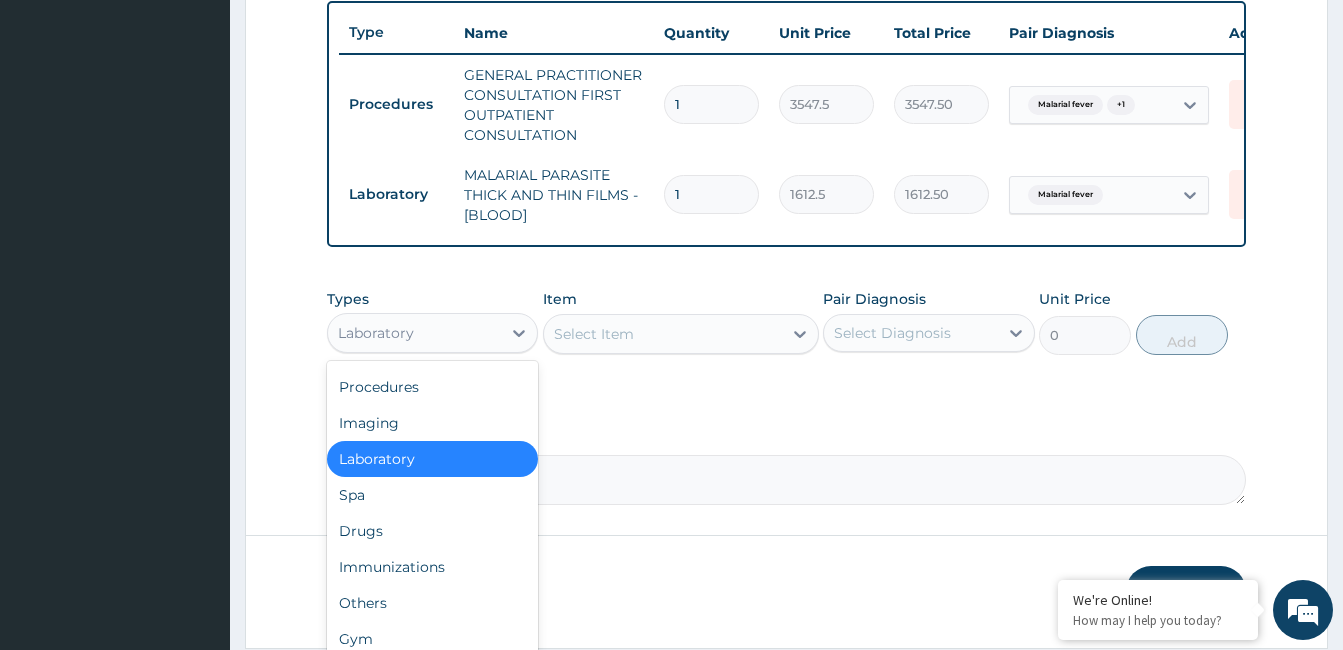 click on "Drugs" at bounding box center [432, 531] 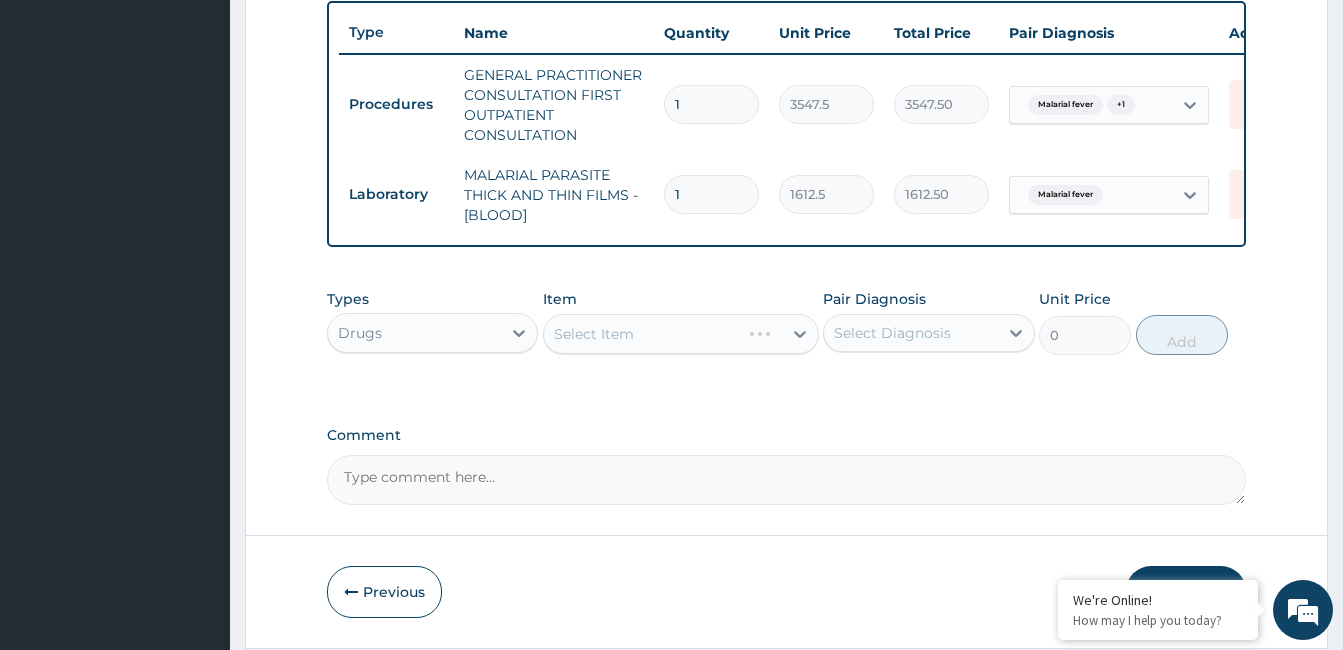 click on "Select Item" at bounding box center [681, 334] 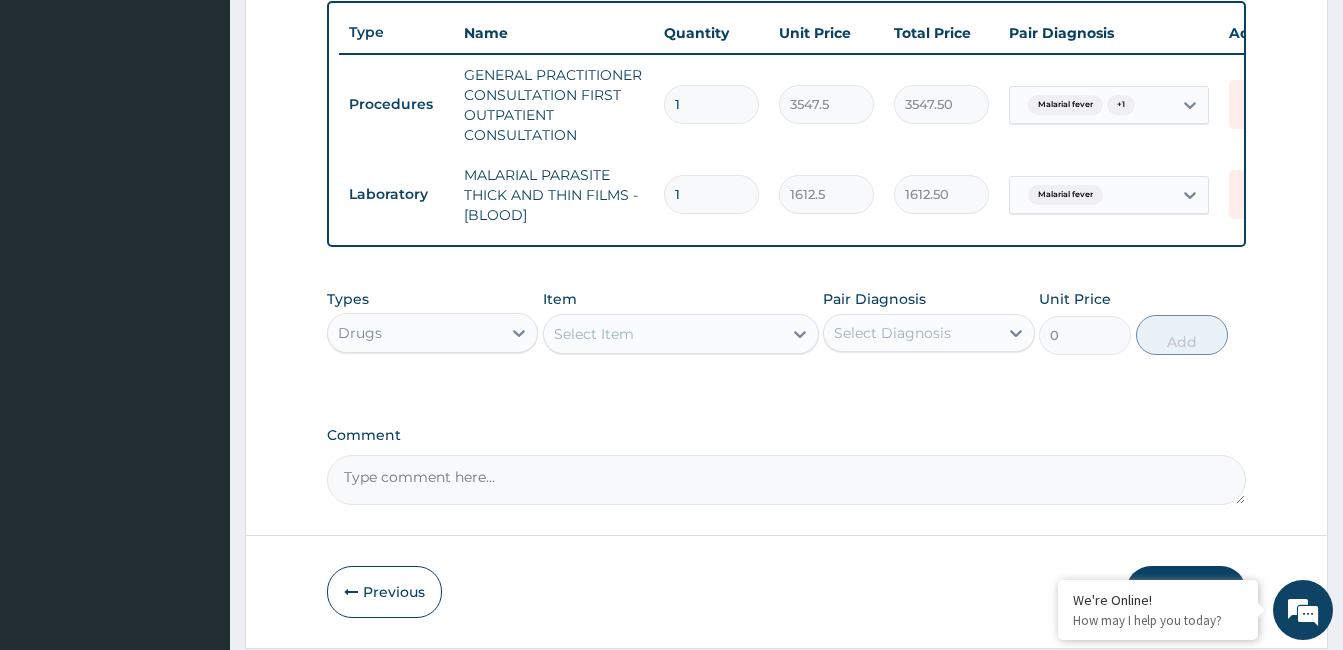 click on "Select Item" at bounding box center [594, 334] 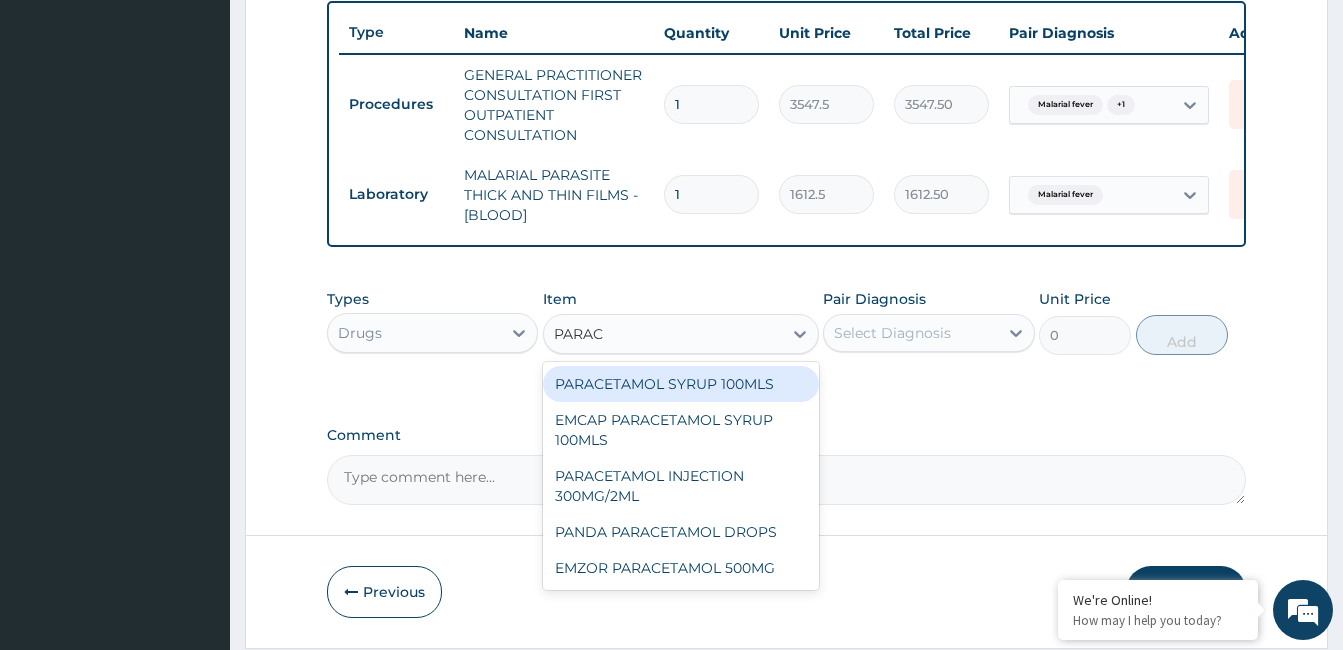 type on "PARACE" 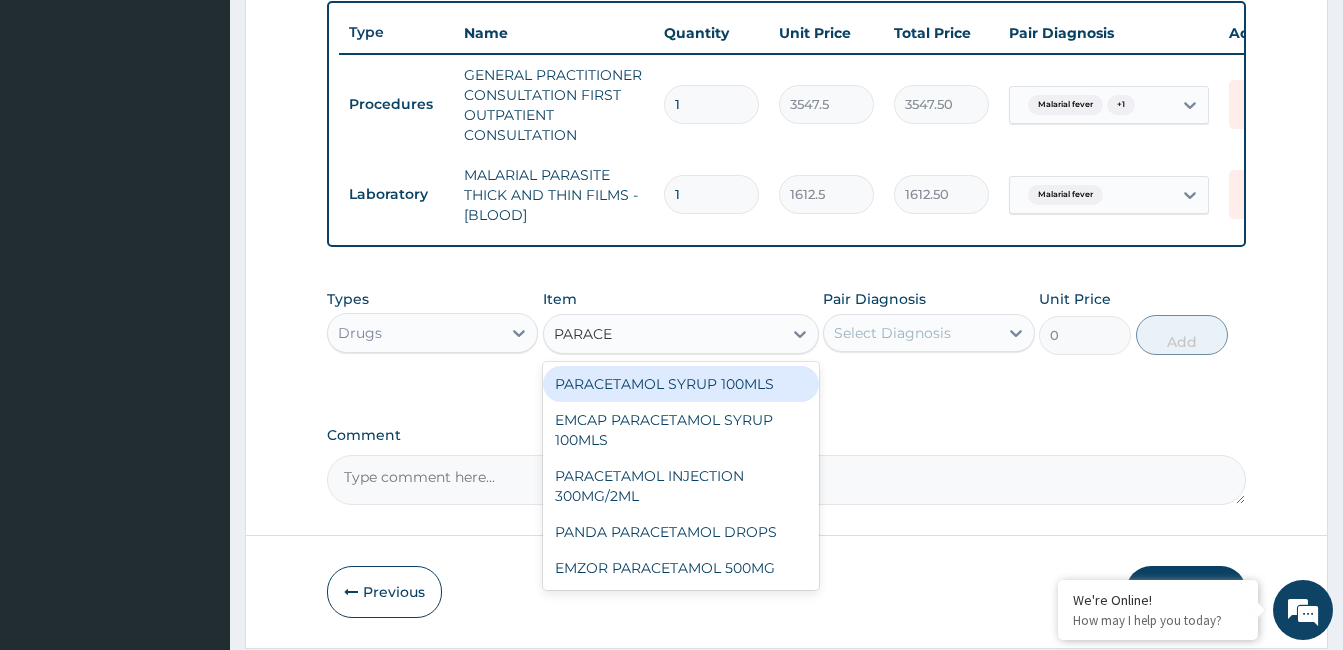 click on "PARACETAMOL INJECTION 300MG/2ML" at bounding box center (681, 486) 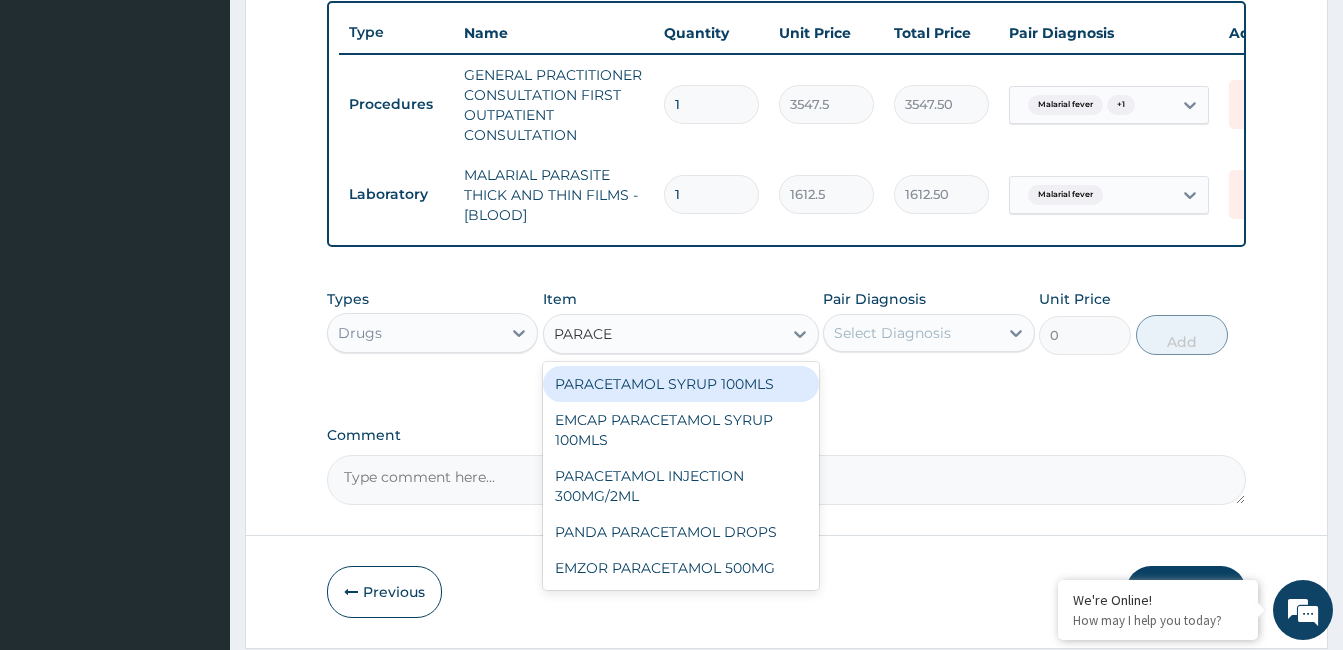 type 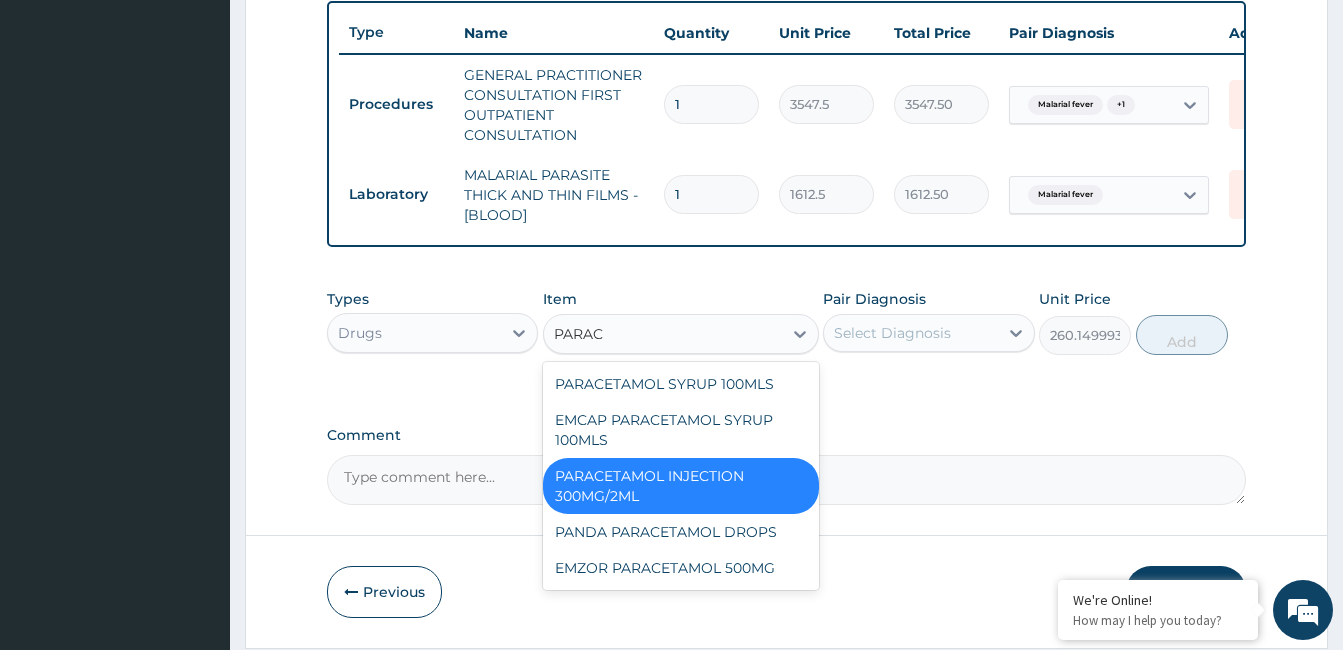 scroll, scrollTop: 0, scrollLeft: 0, axis: both 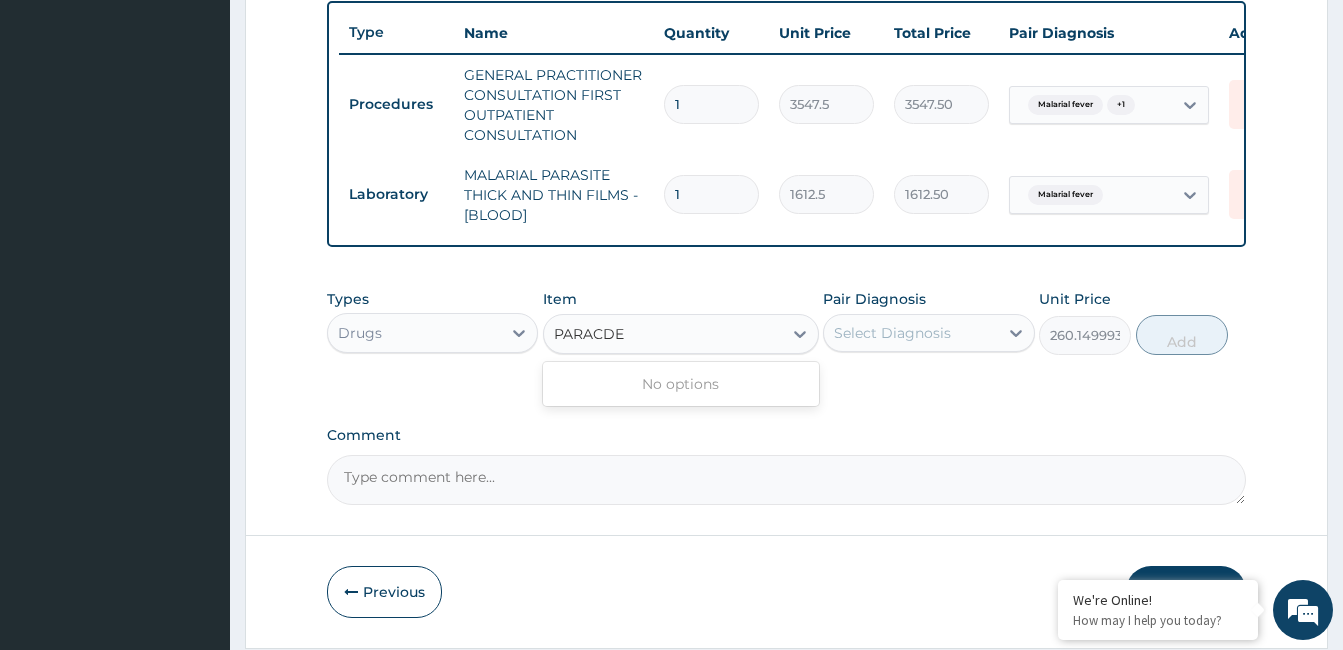click on "PARACDE" at bounding box center [590, 334] 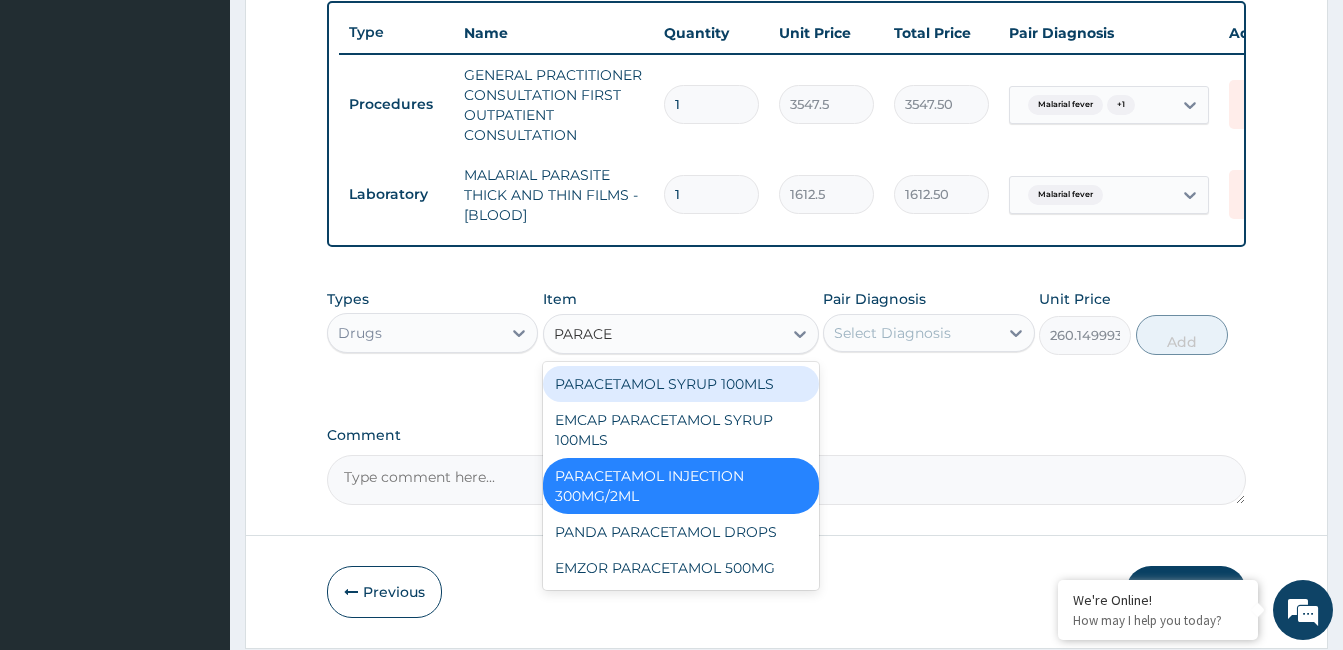 click on "EMZOR PARACETAMOL 500MG" at bounding box center (681, 568) 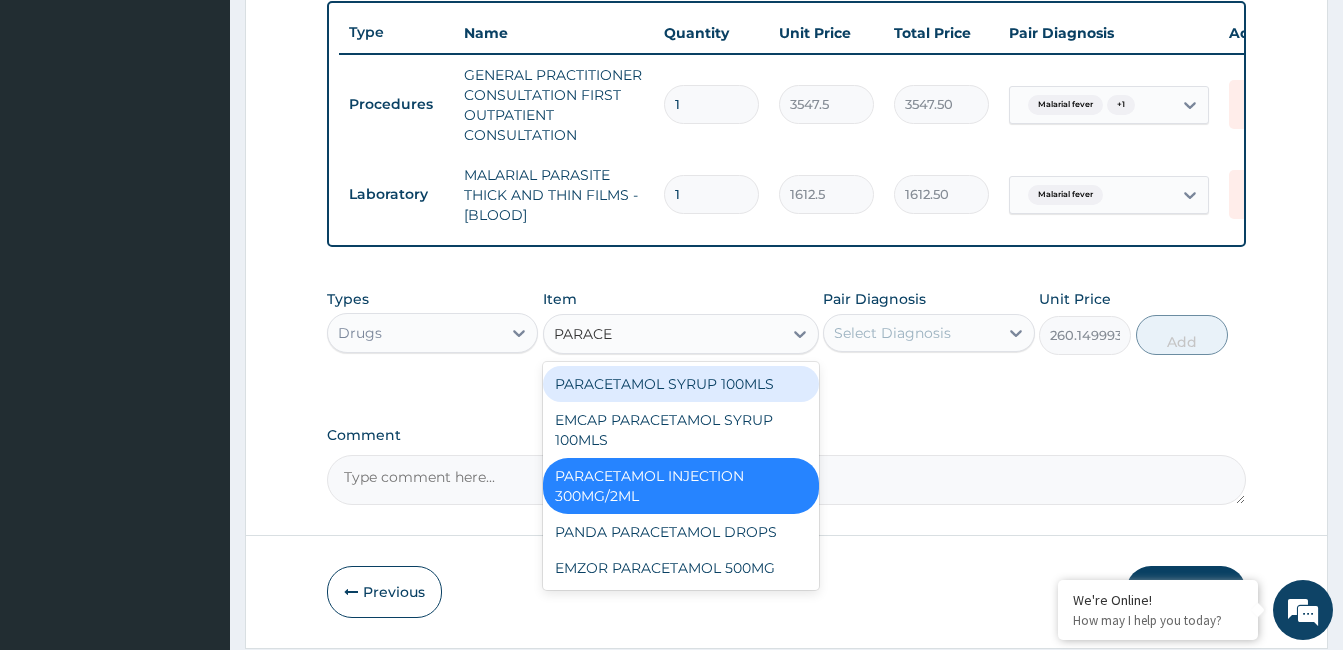 type 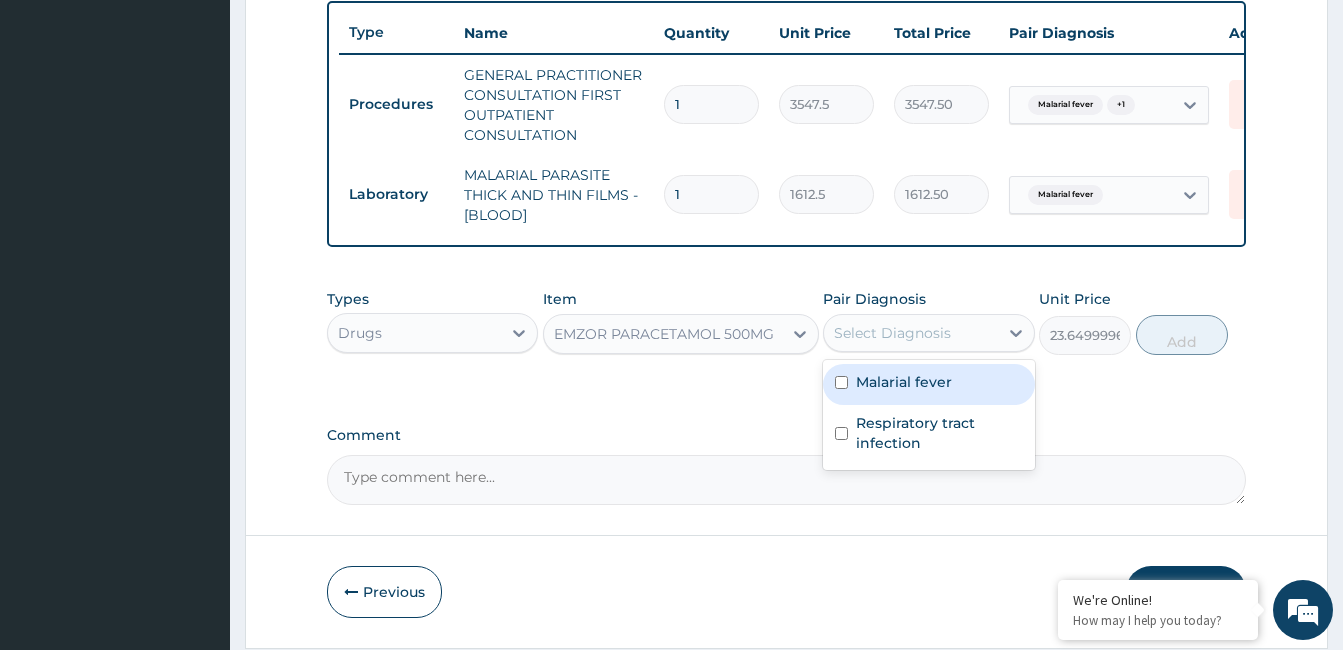 click on "Malarial fever" at bounding box center (904, 382) 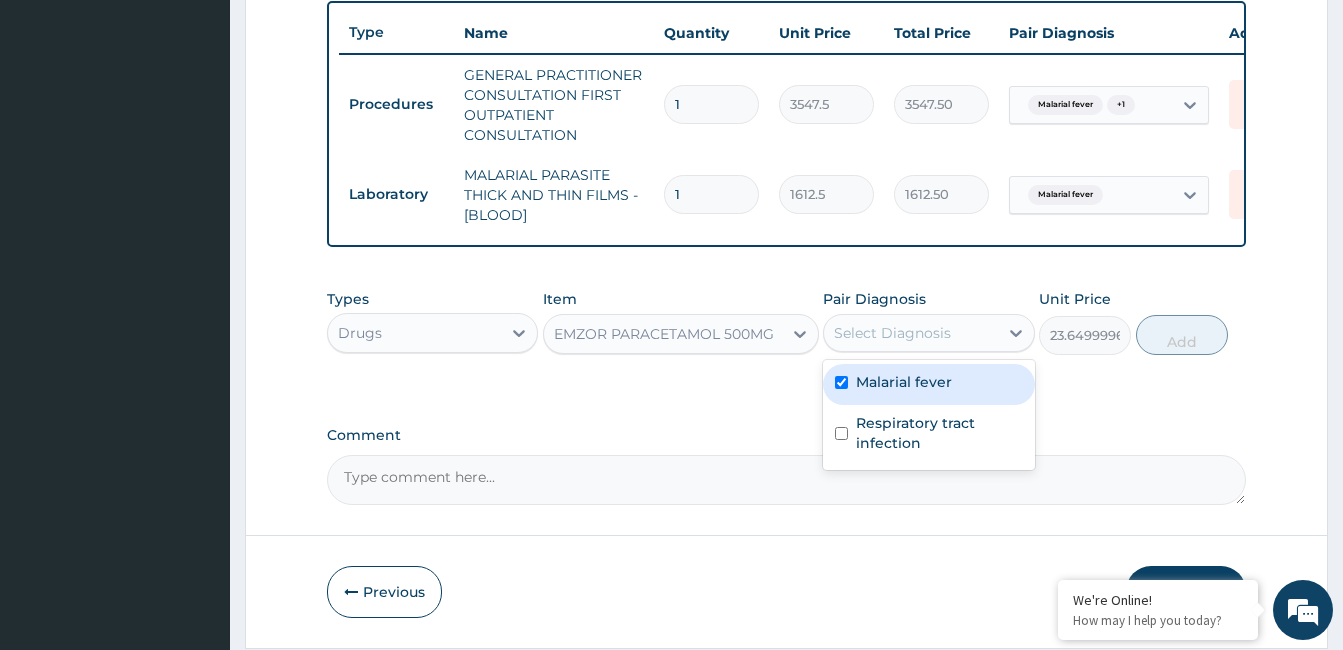 checkbox on "true" 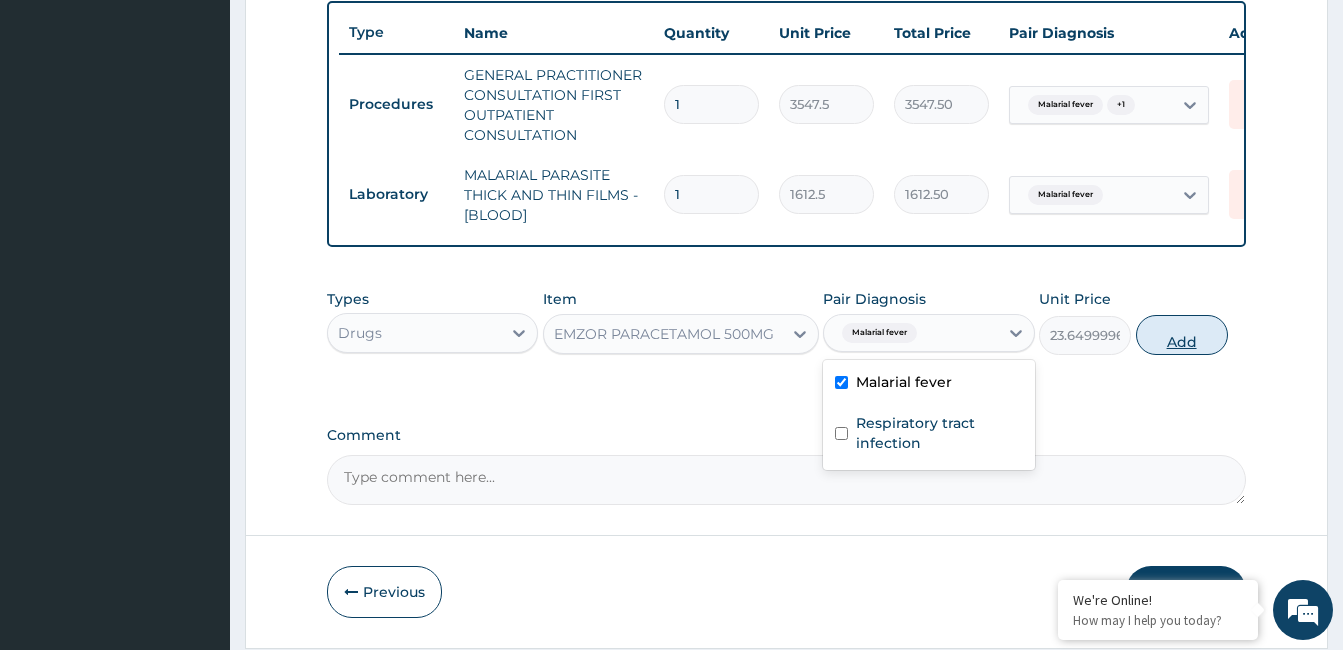 click on "Add" at bounding box center [1182, 335] 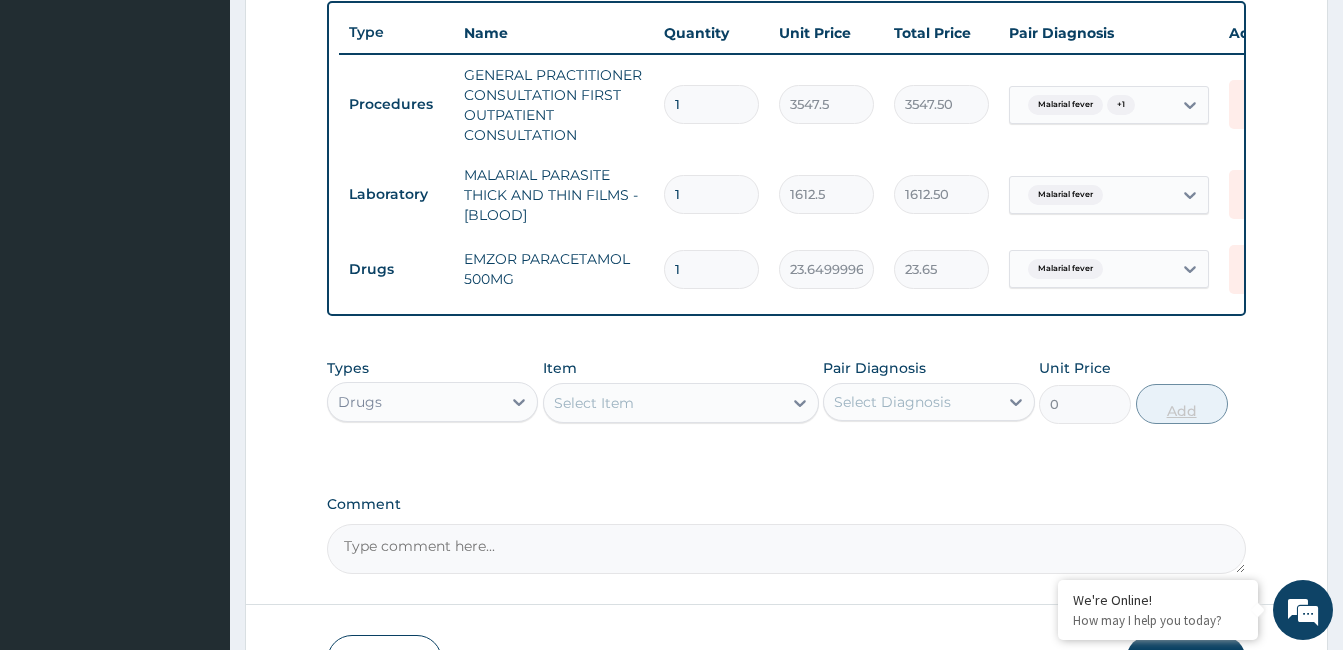 type on "18" 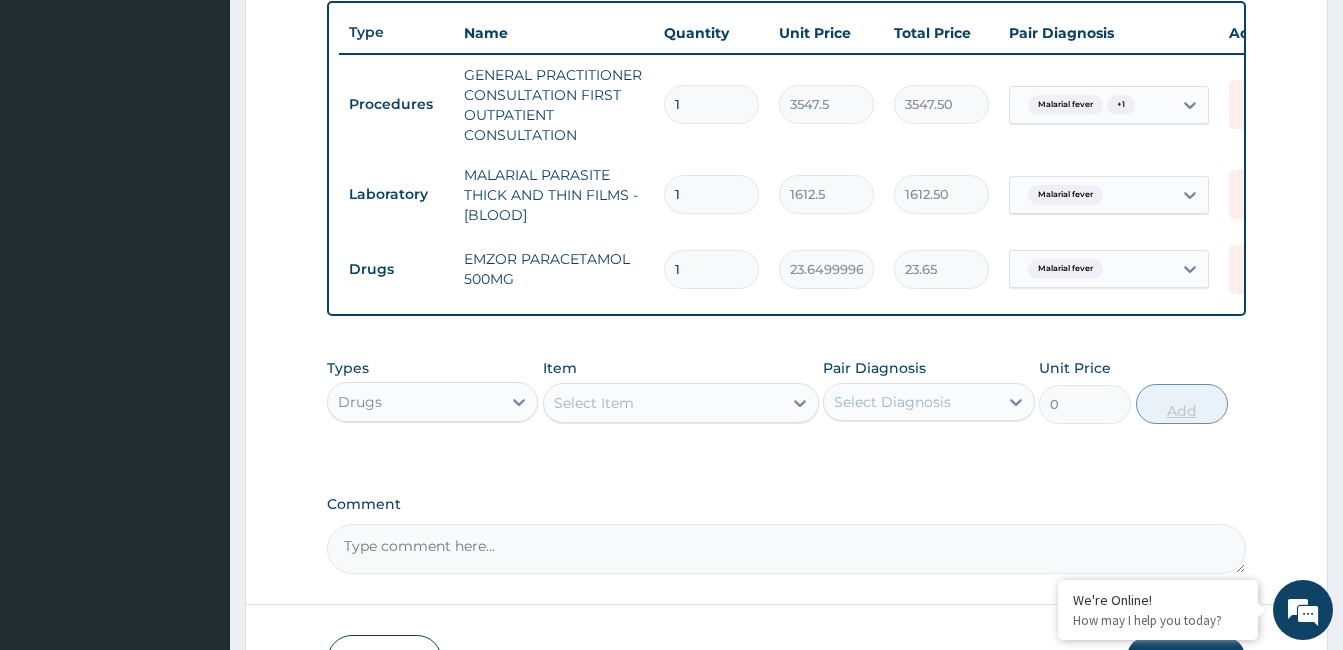 type on "425.70" 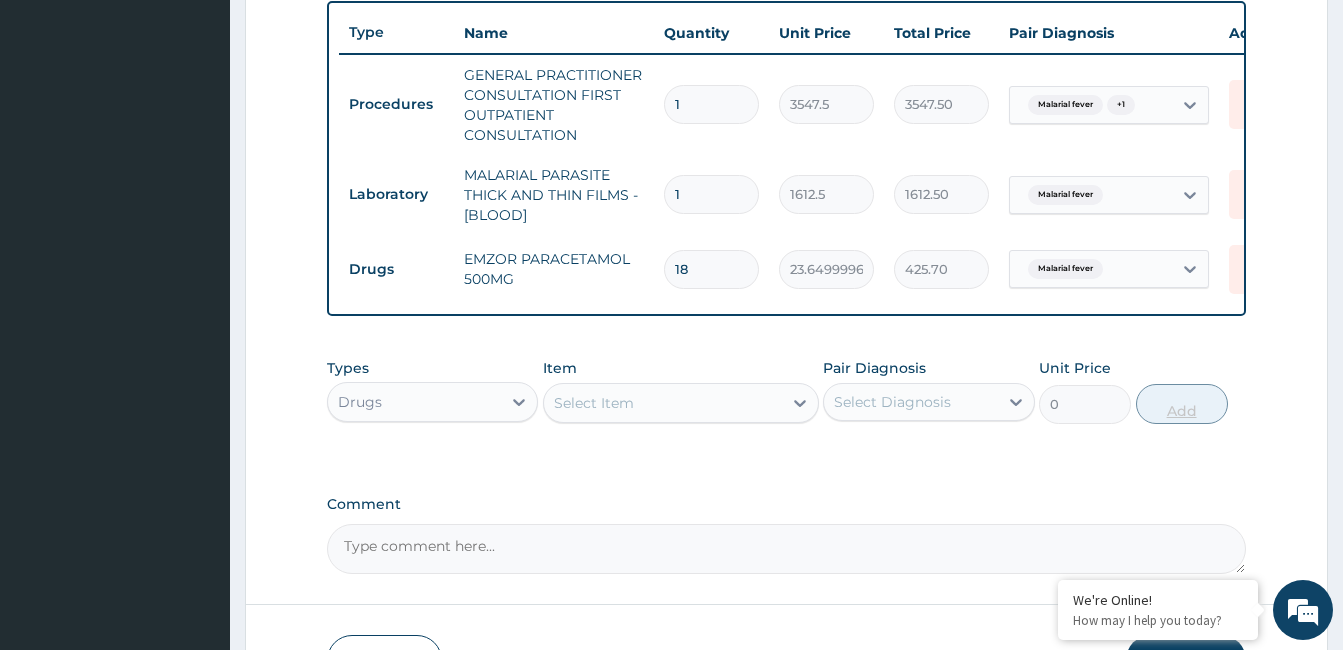 type on "18" 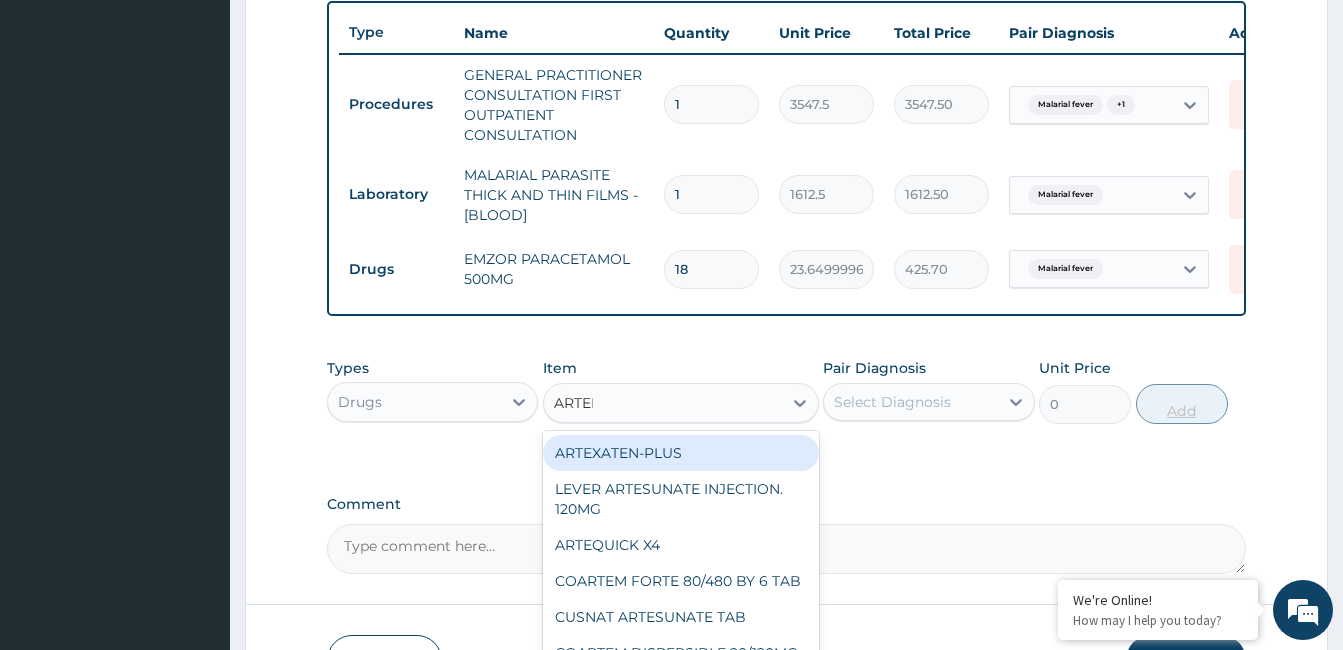 type on "ARTEME" 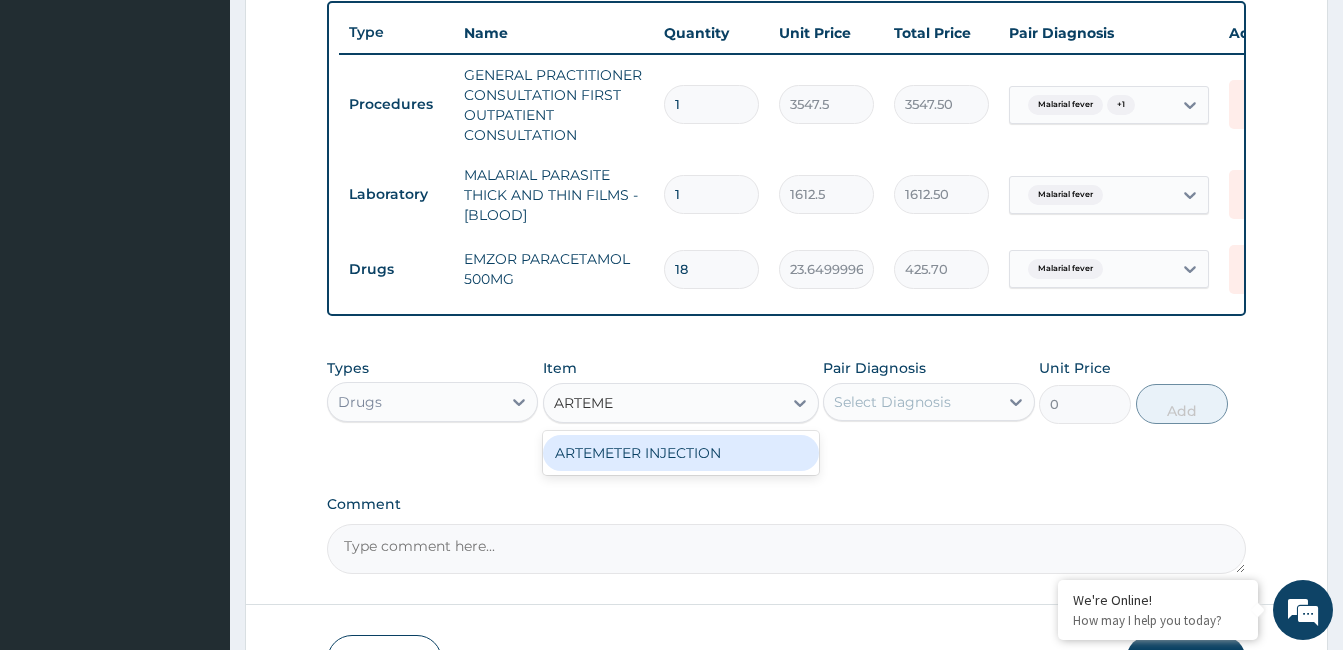 click on "ARTEMETER INJECTION" at bounding box center [681, 453] 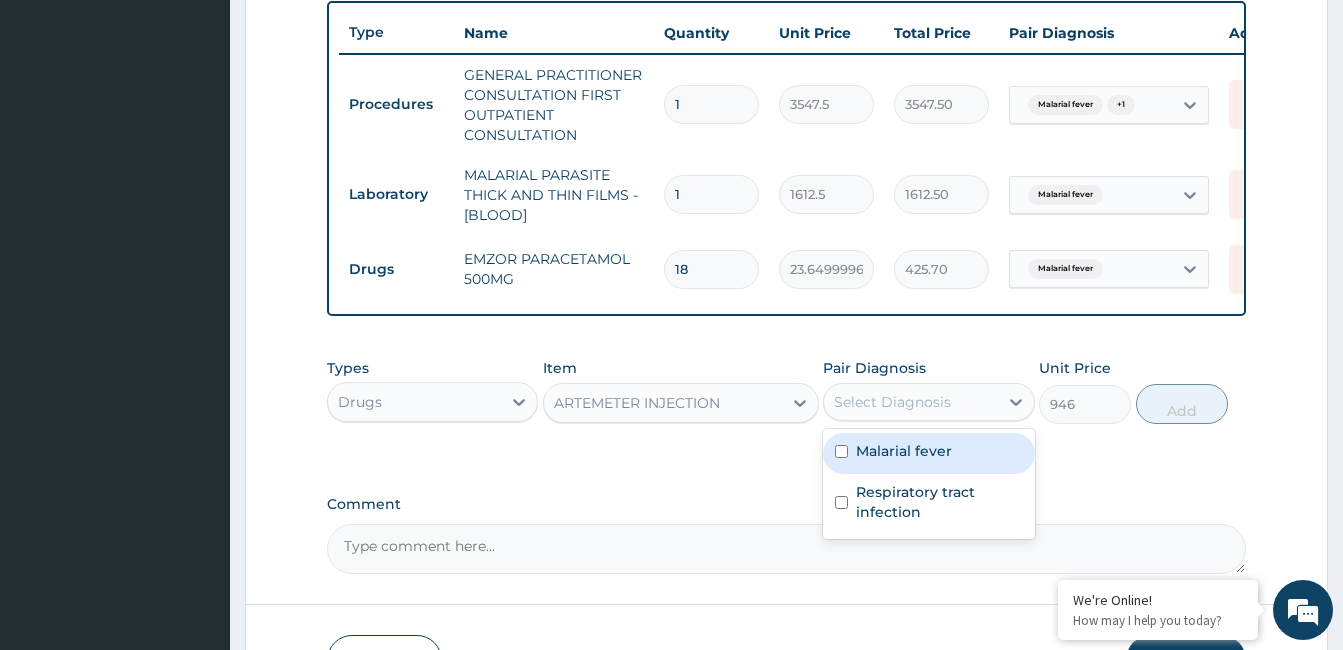 click on "Malarial fever" at bounding box center [904, 451] 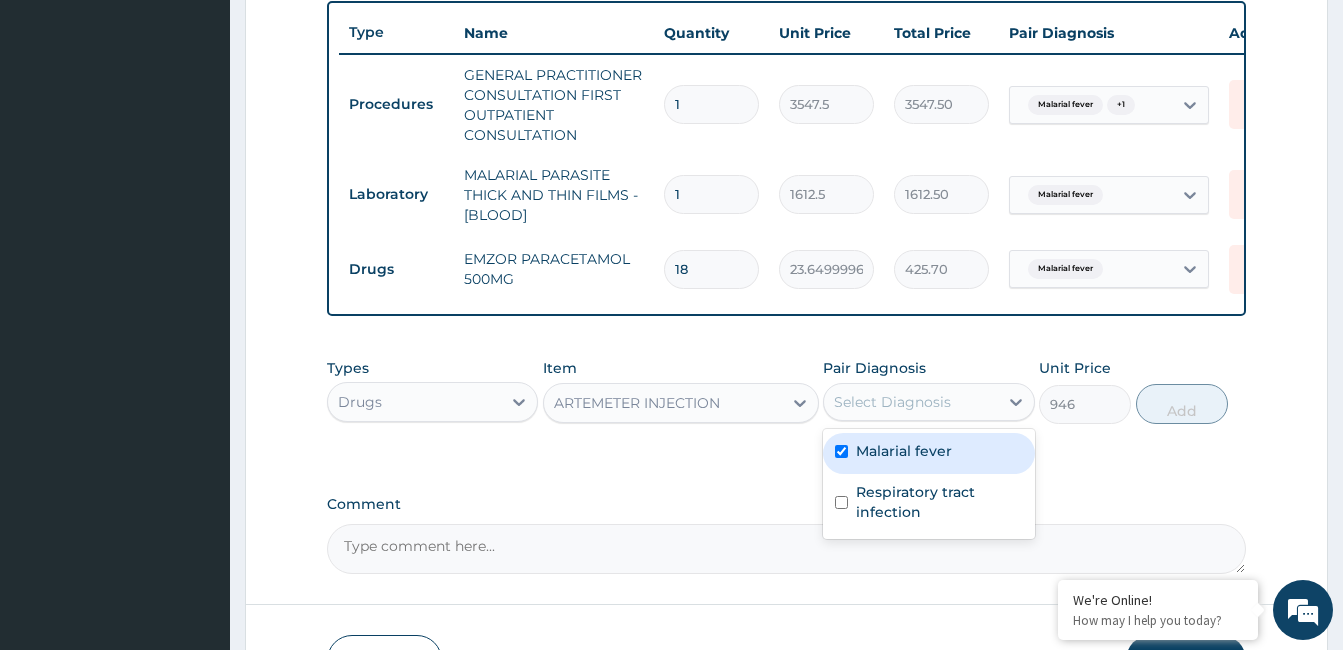 checkbox on "true" 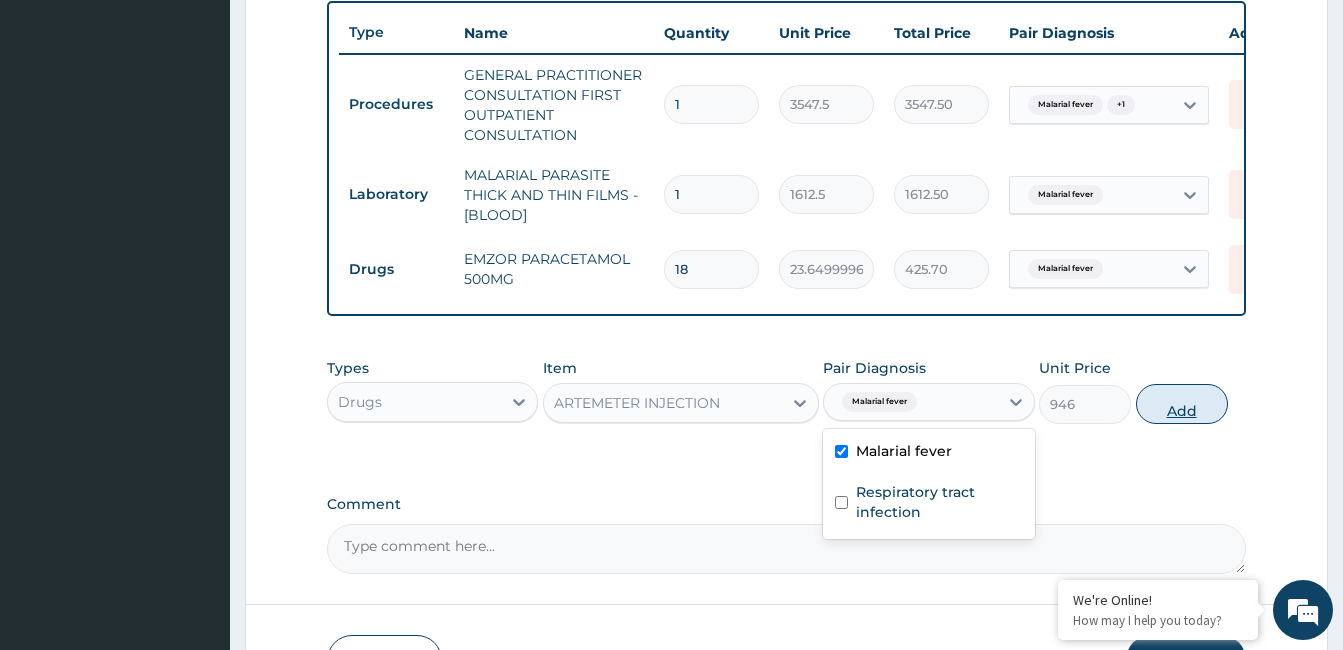 click on "Add" at bounding box center (1182, 404) 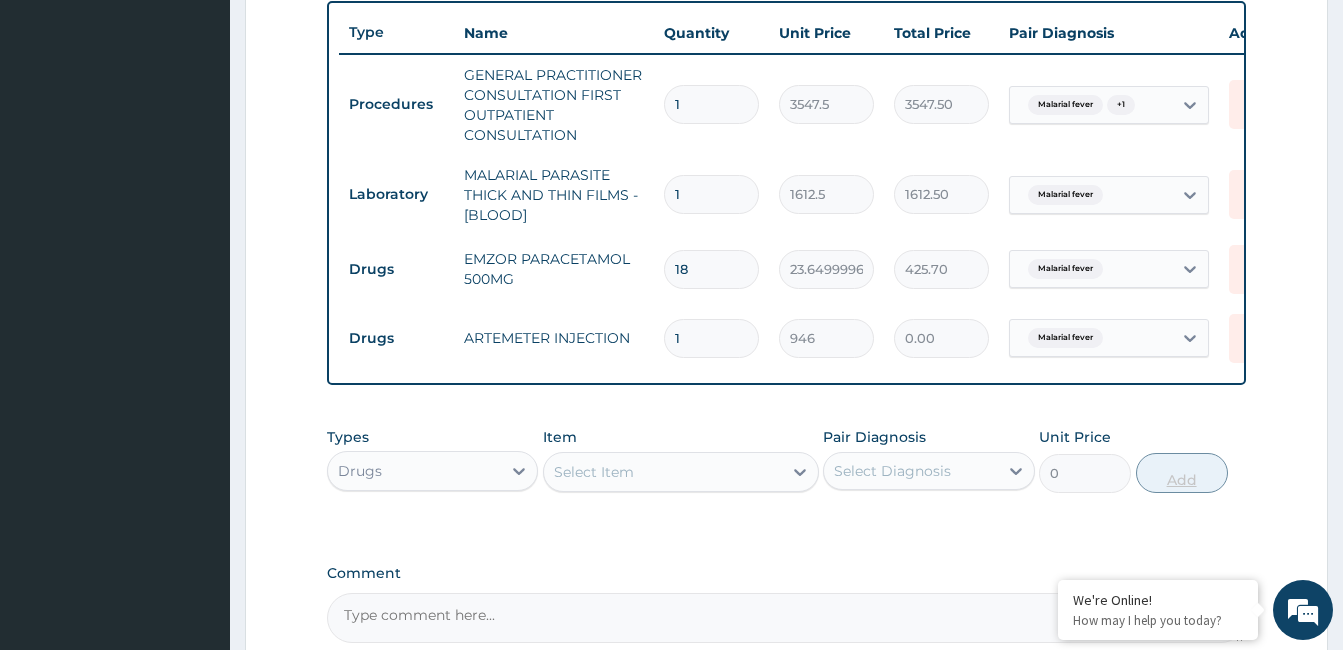 type 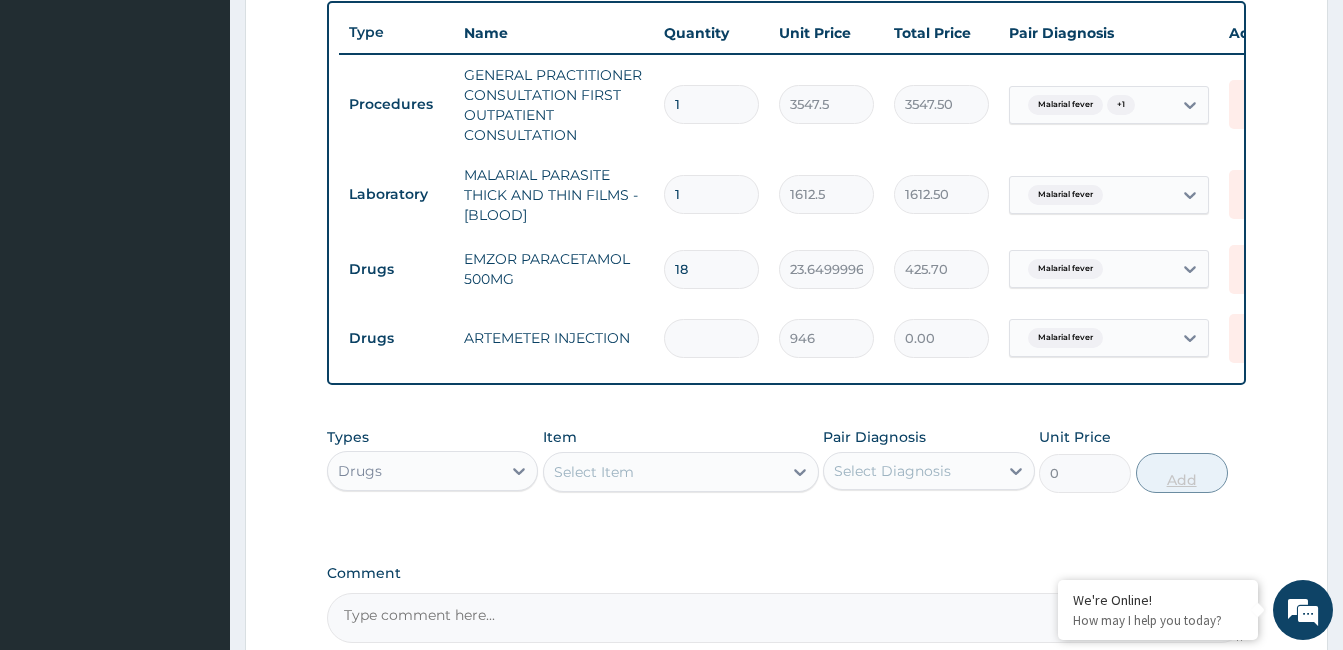 type on "0.00" 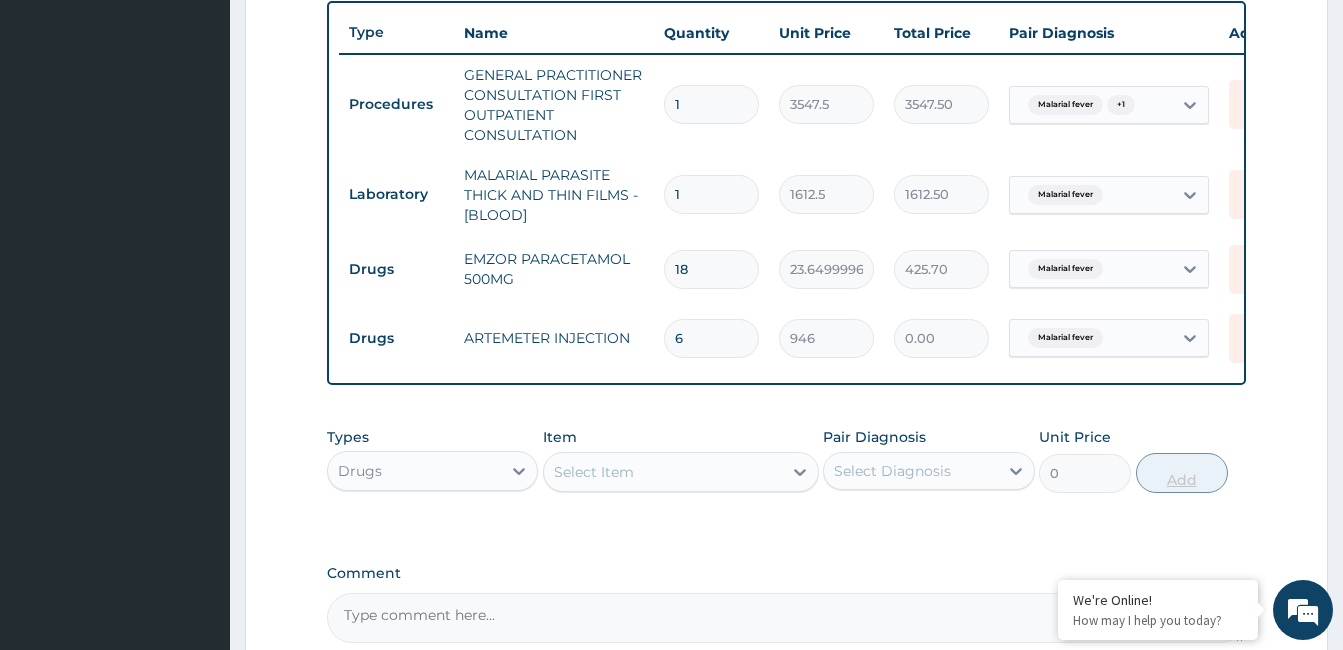 type on "5676.00" 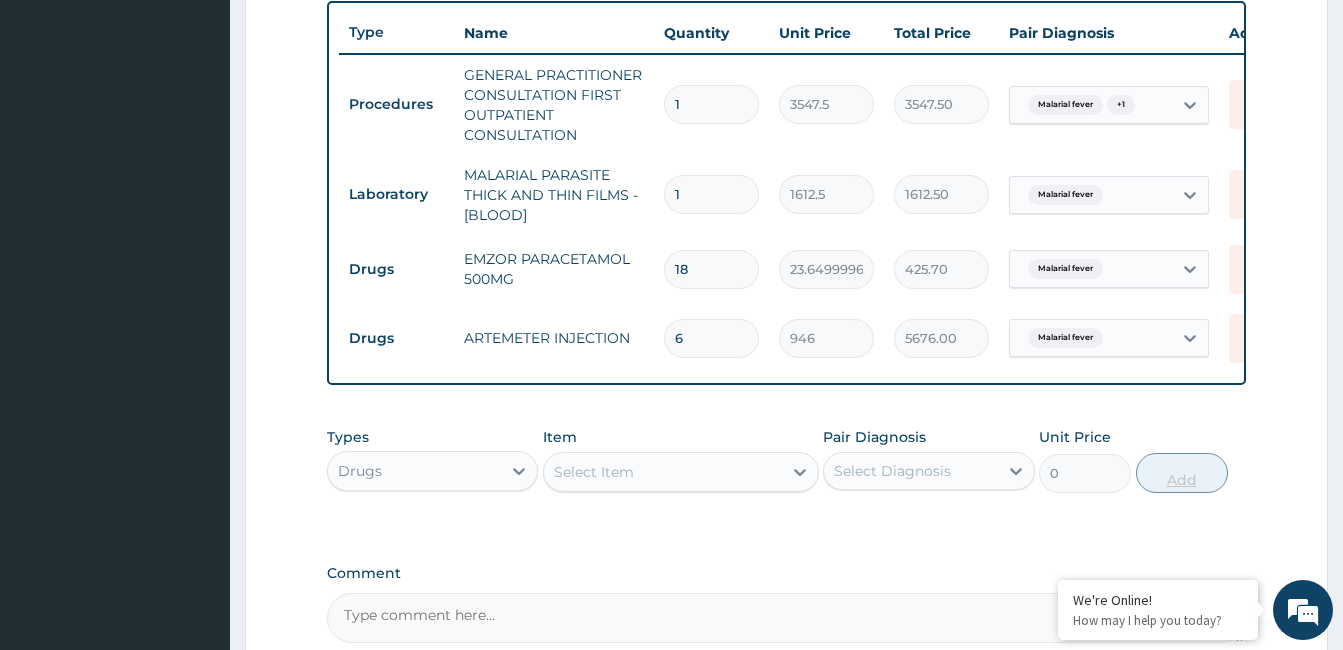 type on "6" 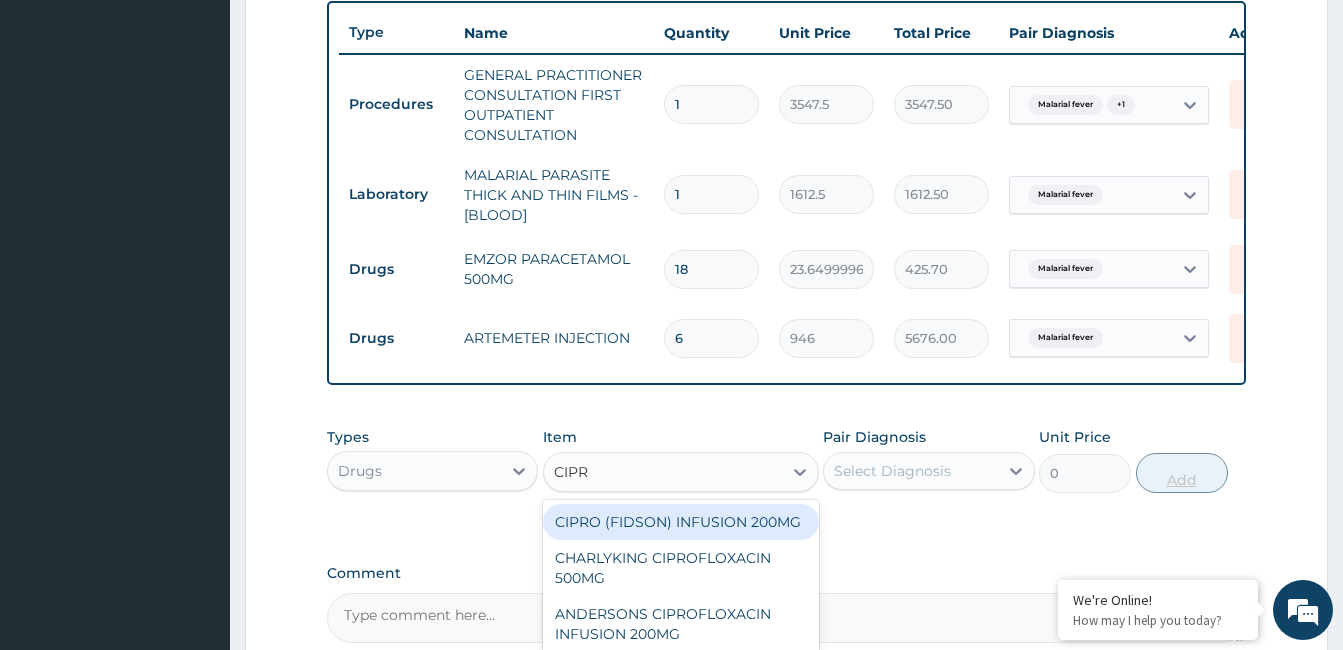 type on "CIPRO" 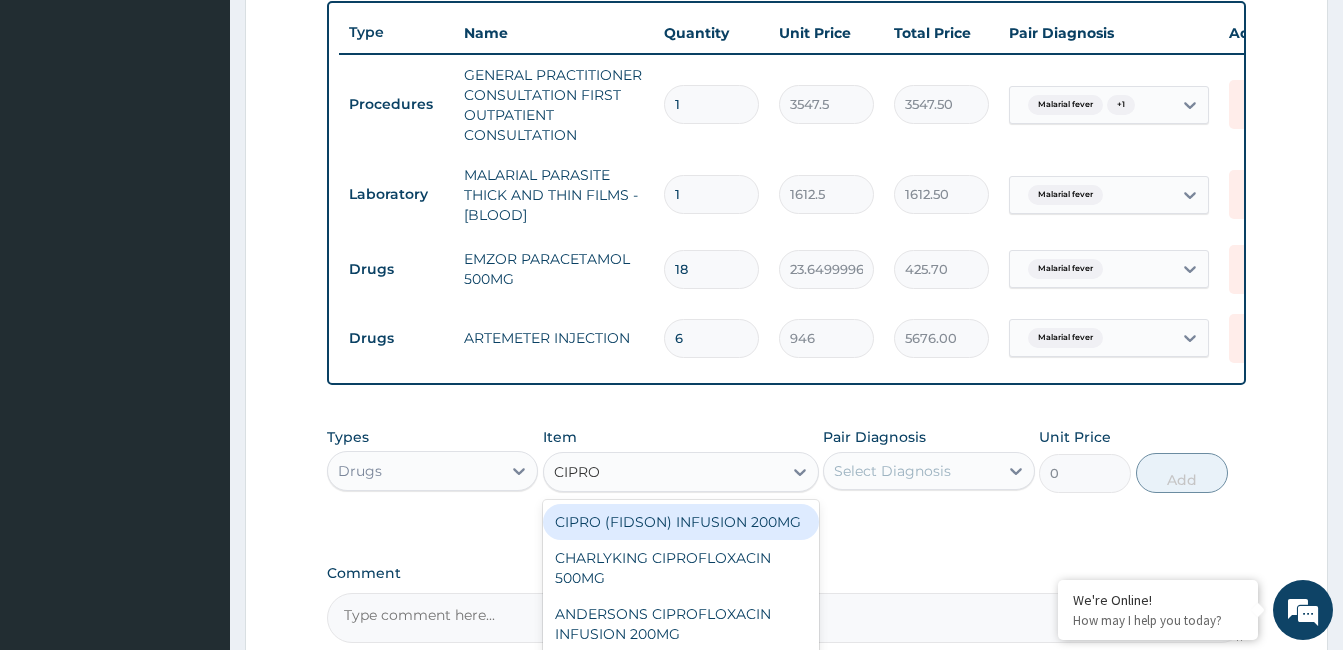 click on "CHARLYKING CIPROFLOXACIN 500MG" at bounding box center (681, 568) 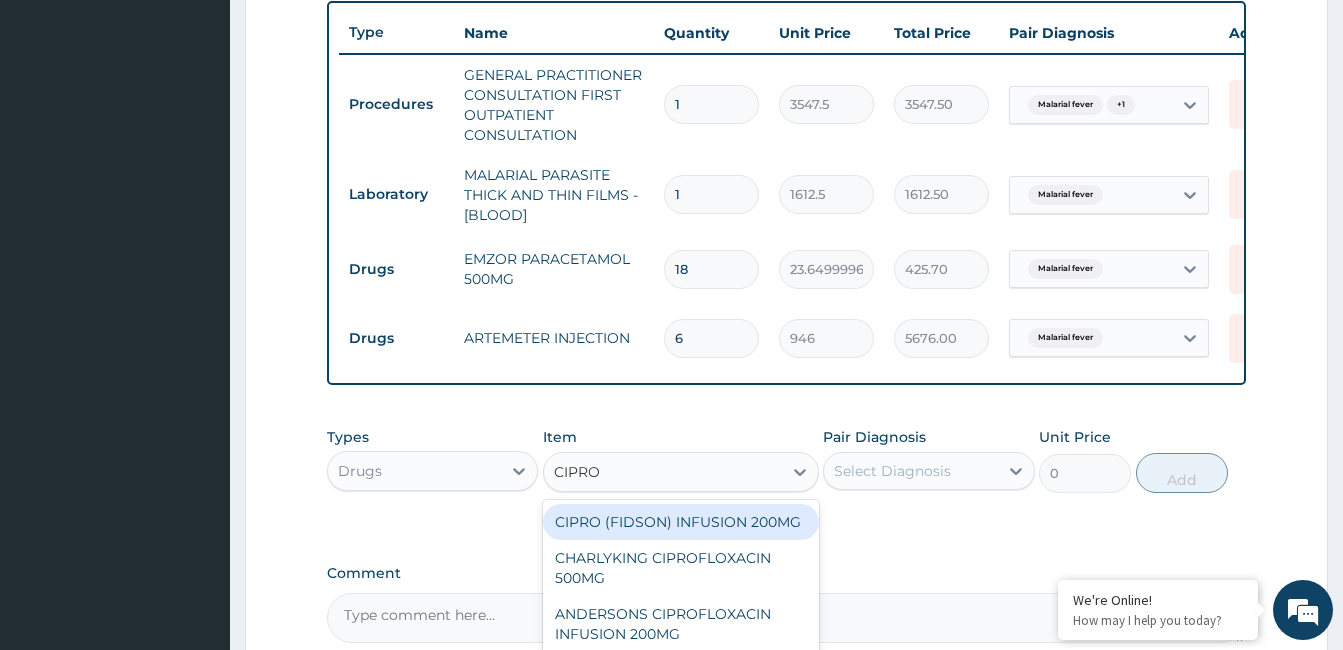 type 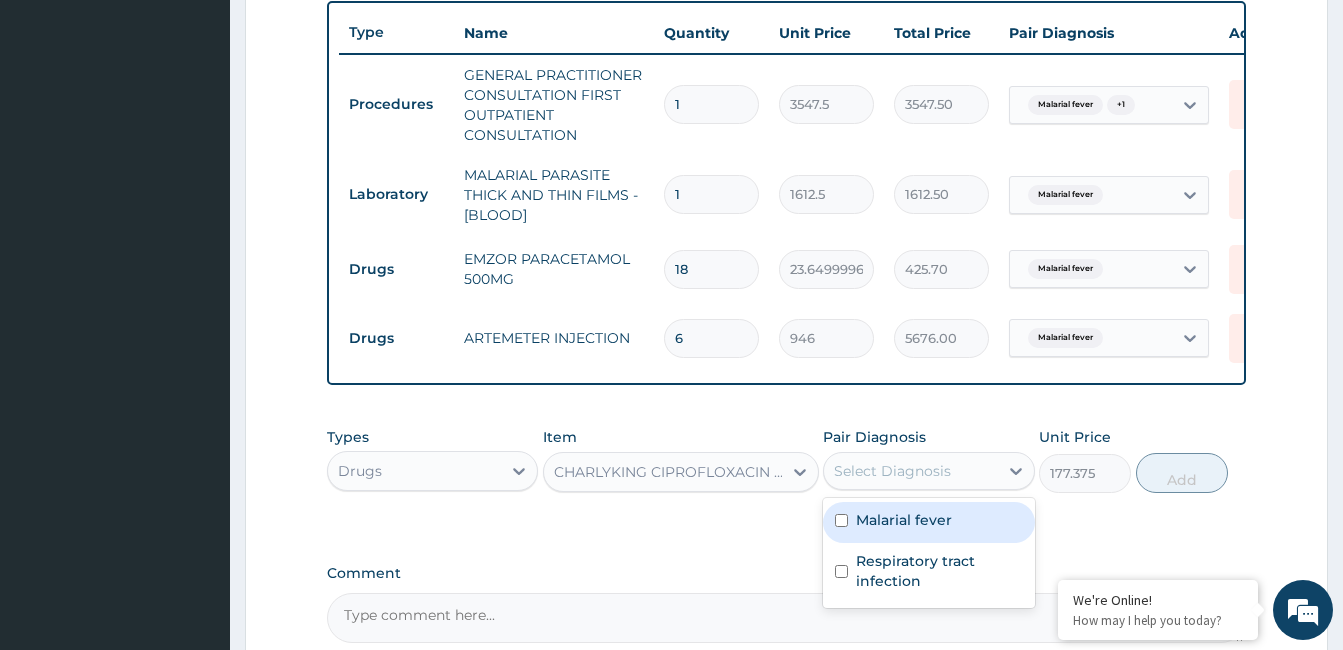 click on "Respiratory tract infection" at bounding box center (939, 571) 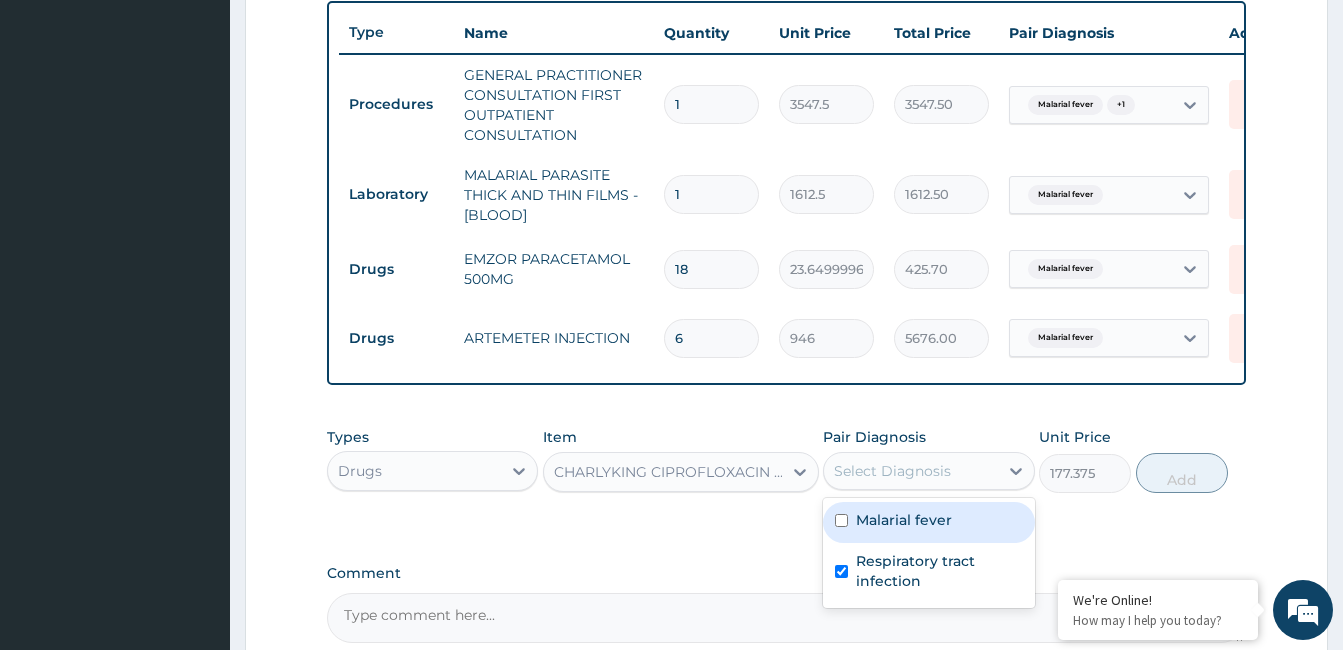 checkbox on "true" 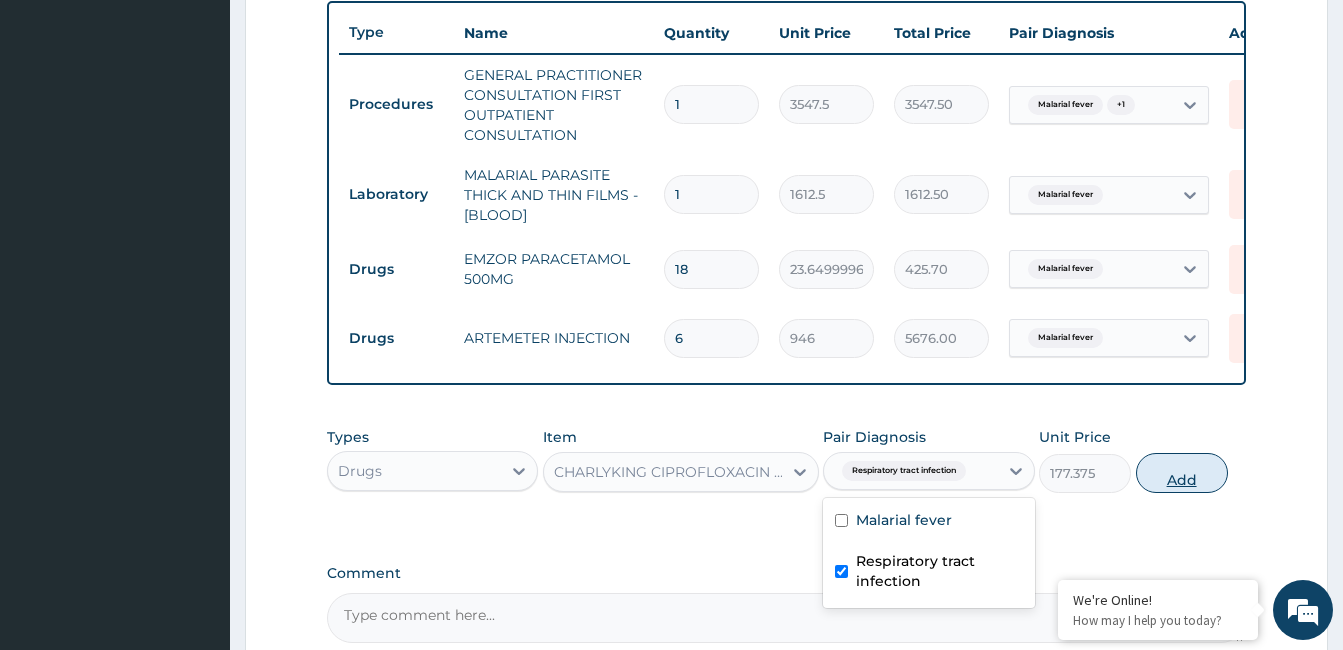click on "Add" at bounding box center [1182, 473] 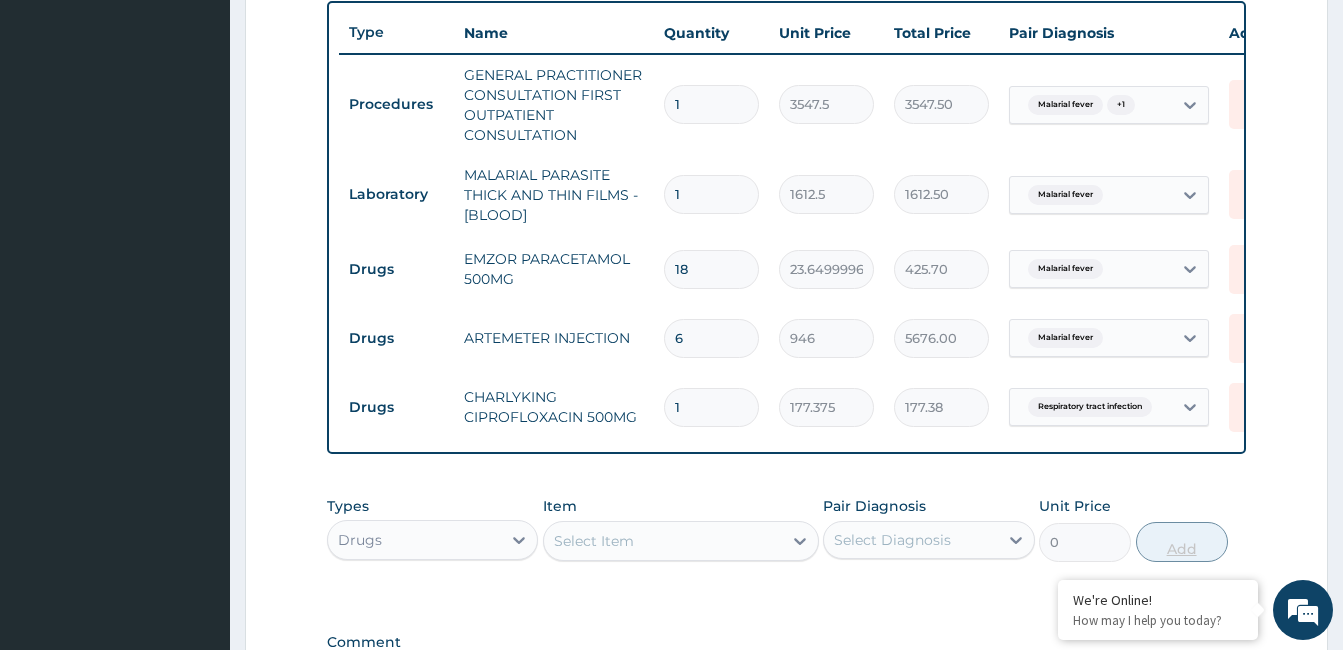 type on "10" 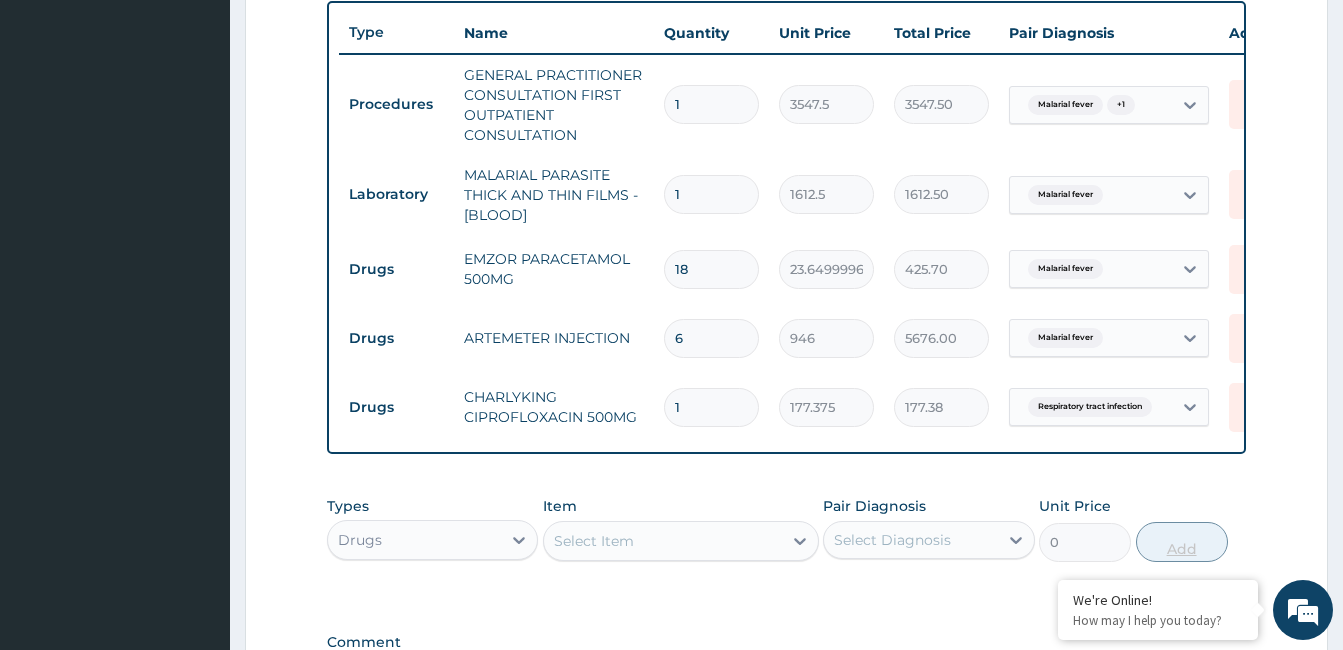 type on "1773.75" 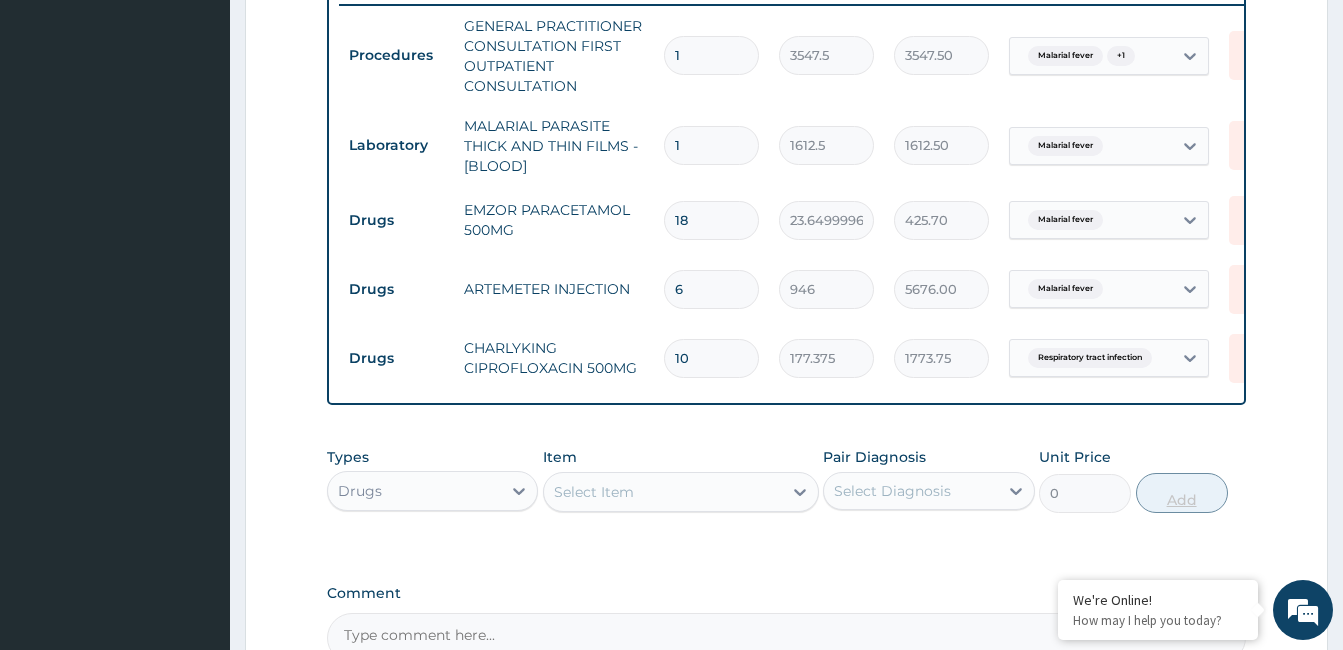scroll, scrollTop: 793, scrollLeft: 0, axis: vertical 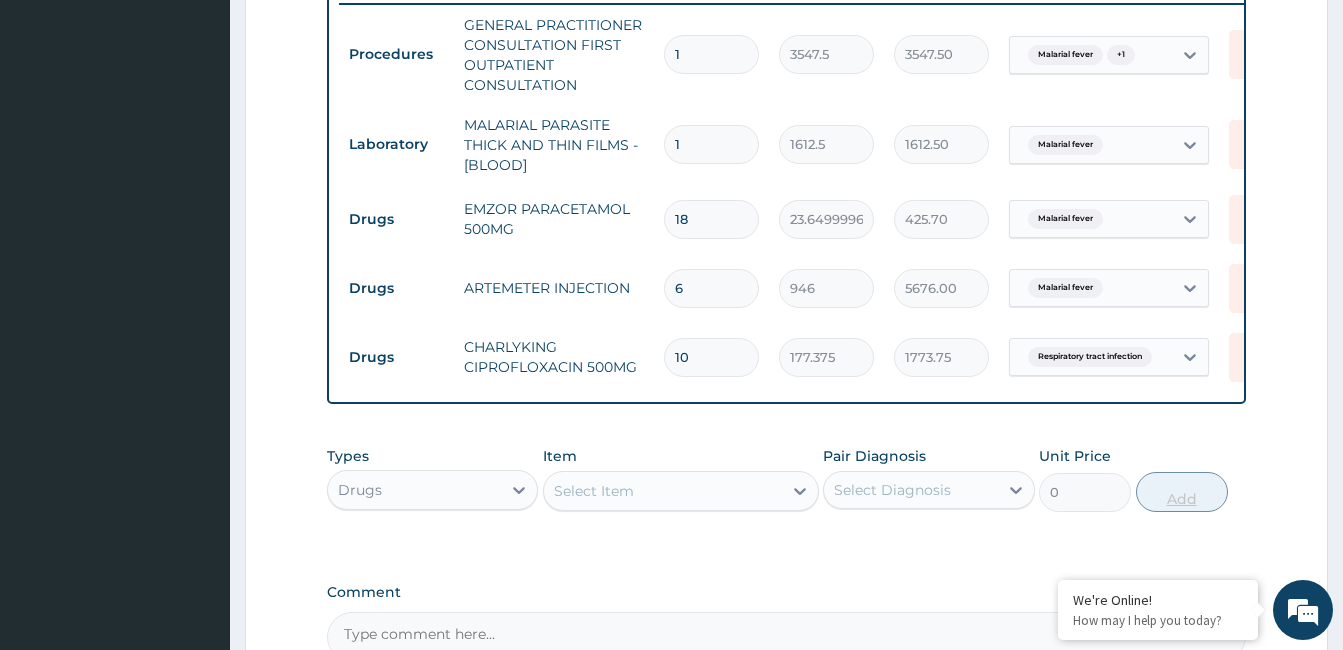 type on "10" 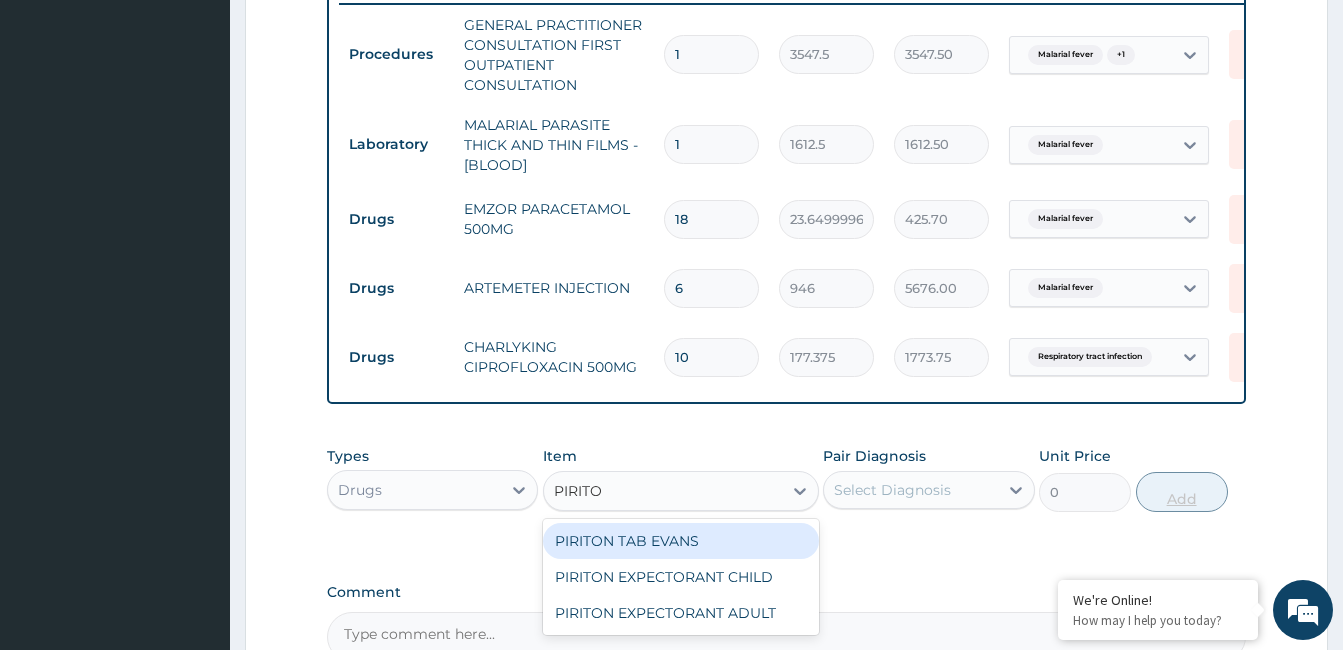 type on "PIRITON" 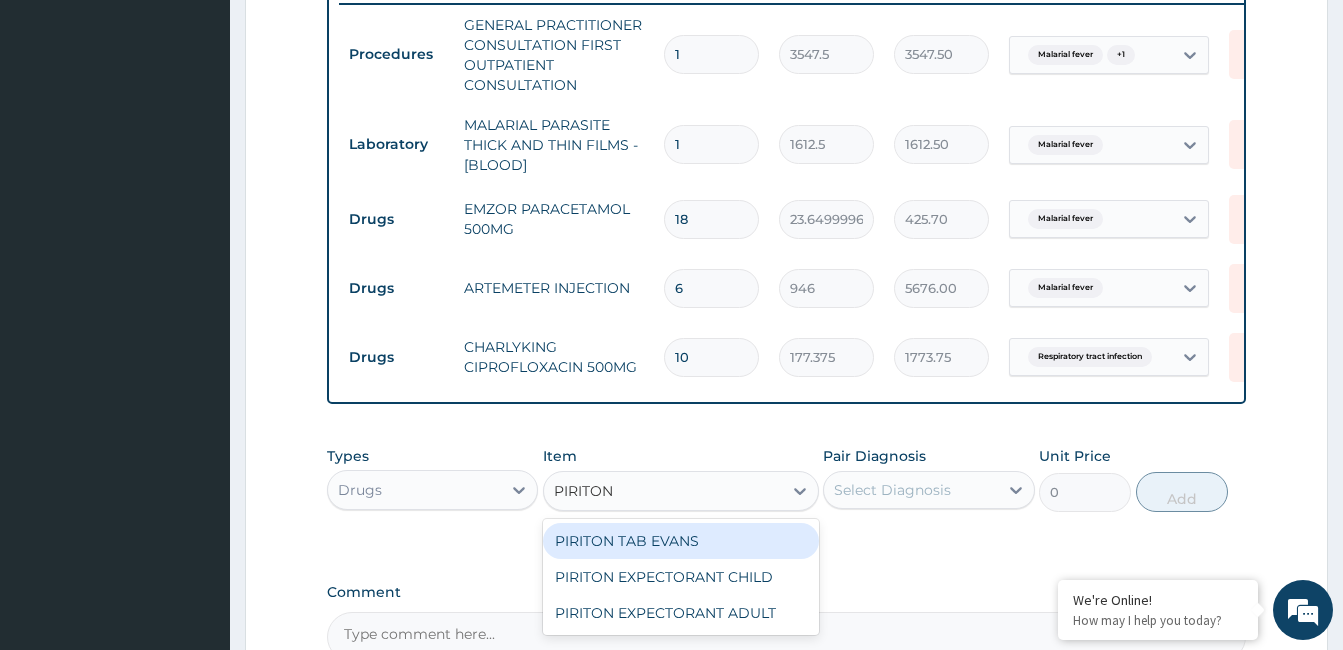 click on "PIRITON TAB EVANS" at bounding box center (681, 541) 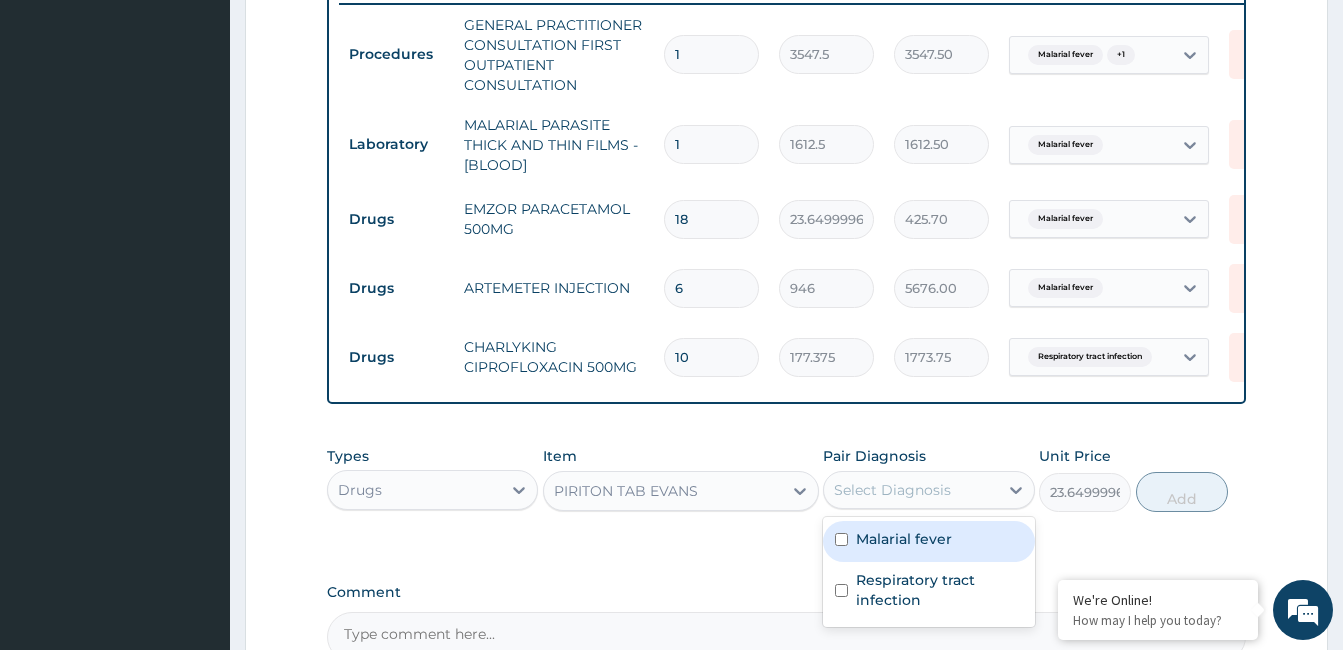 click on "Respiratory tract infection" at bounding box center (939, 590) 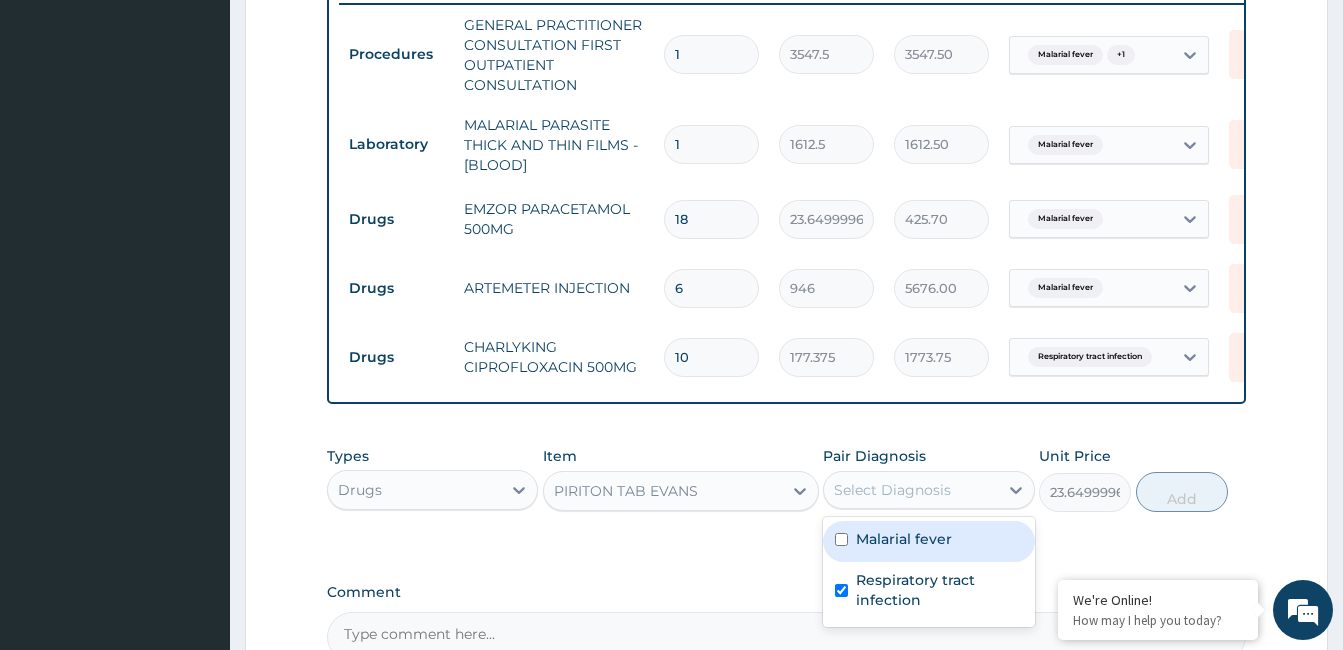 checkbox on "true" 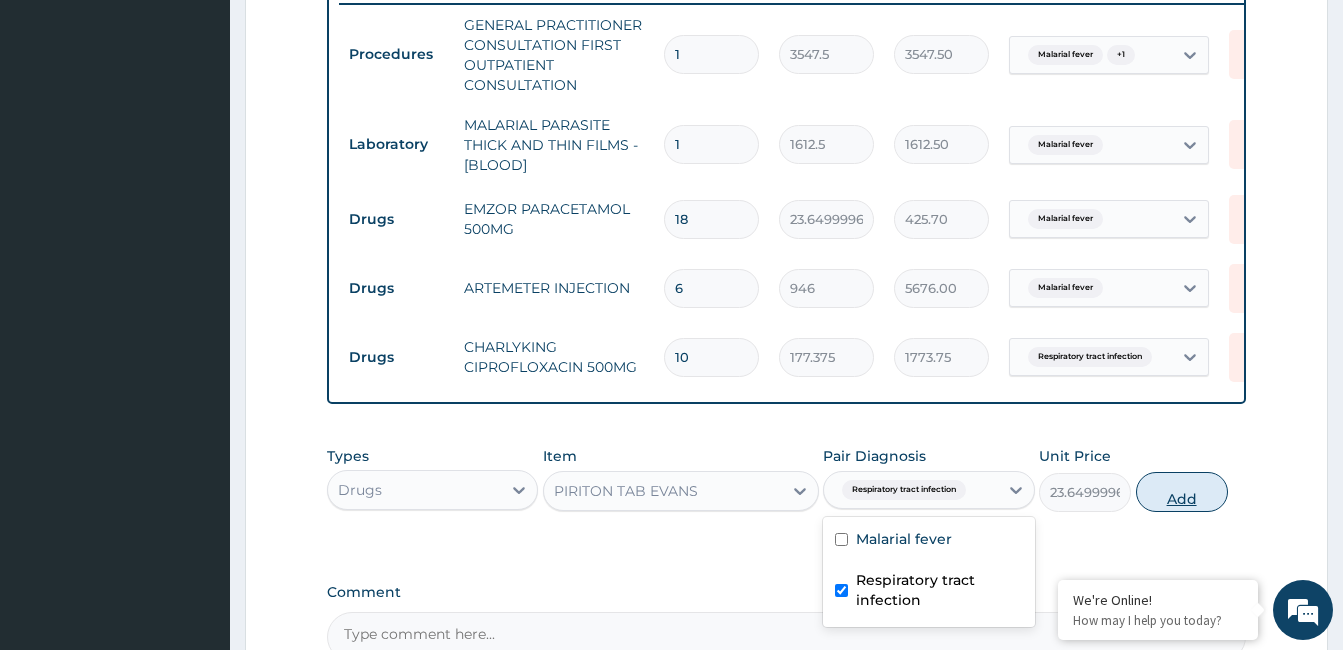 click on "Add" at bounding box center [1182, 492] 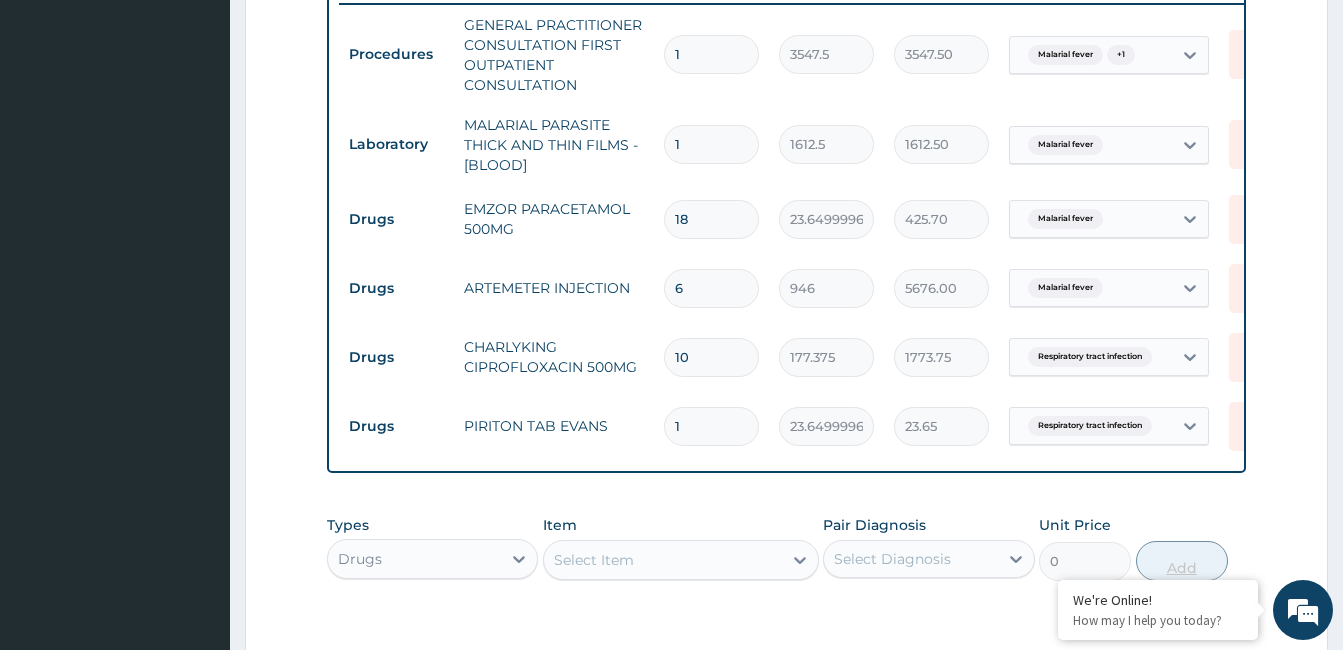 type on "10" 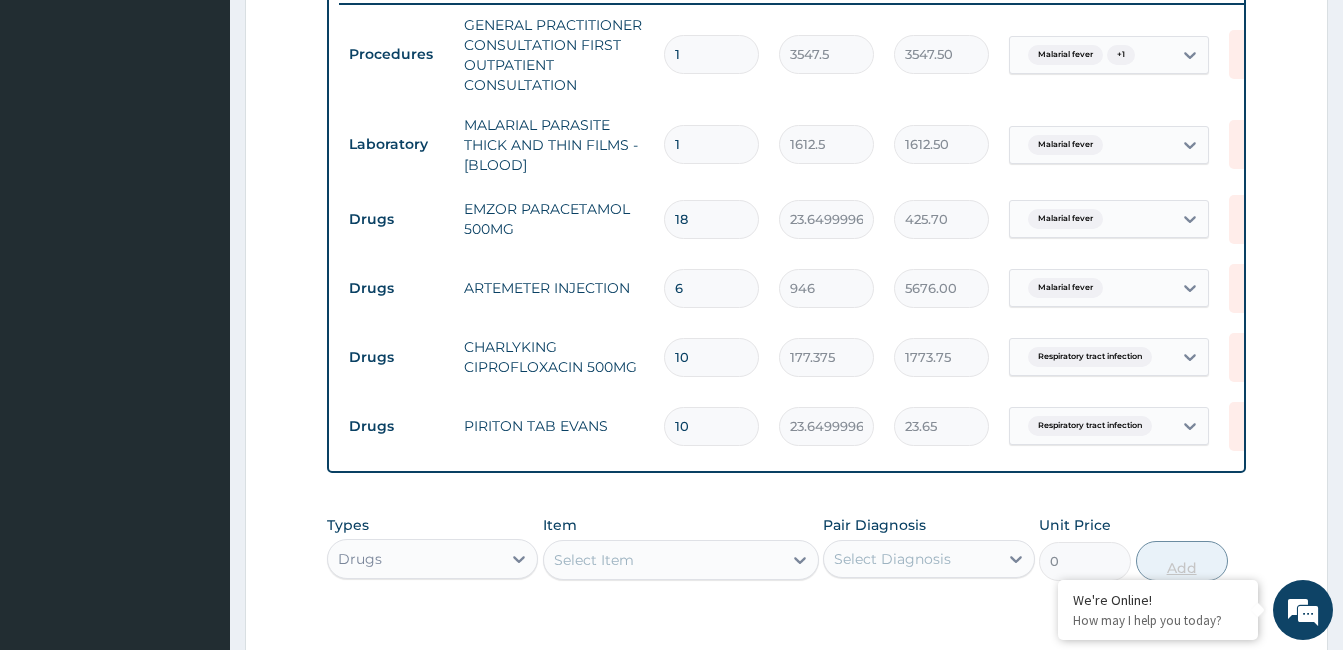 type on "236.50" 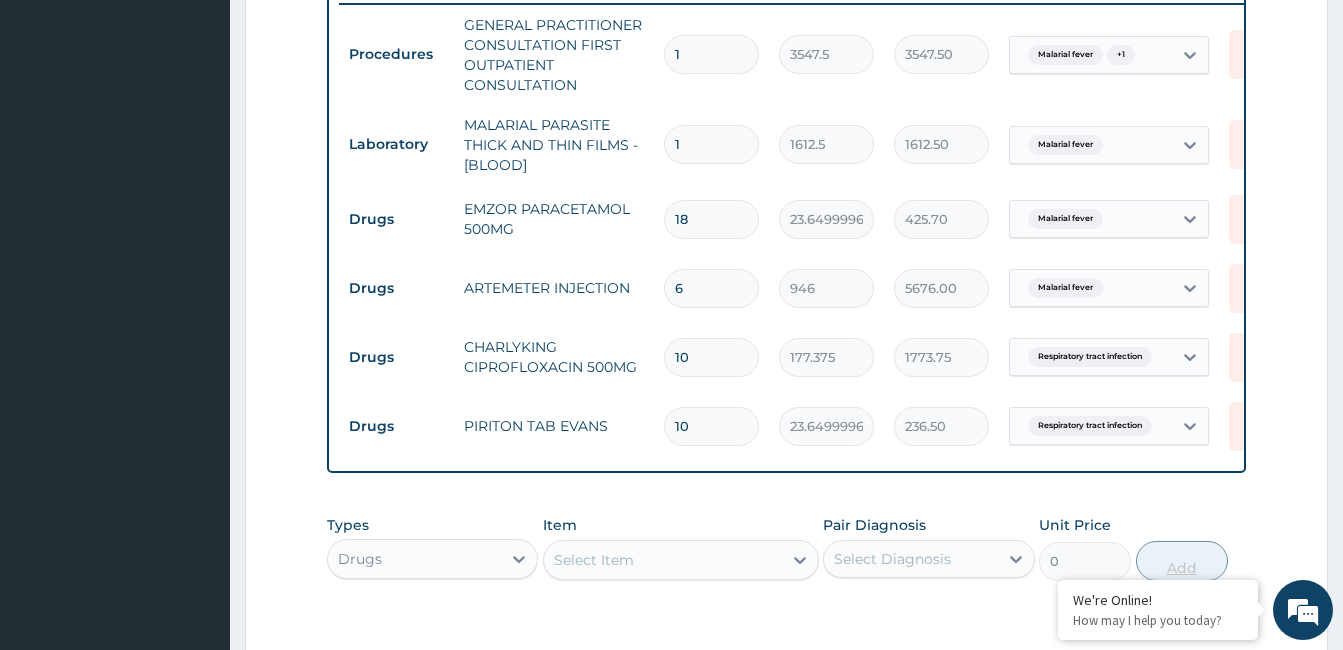 type on "10" 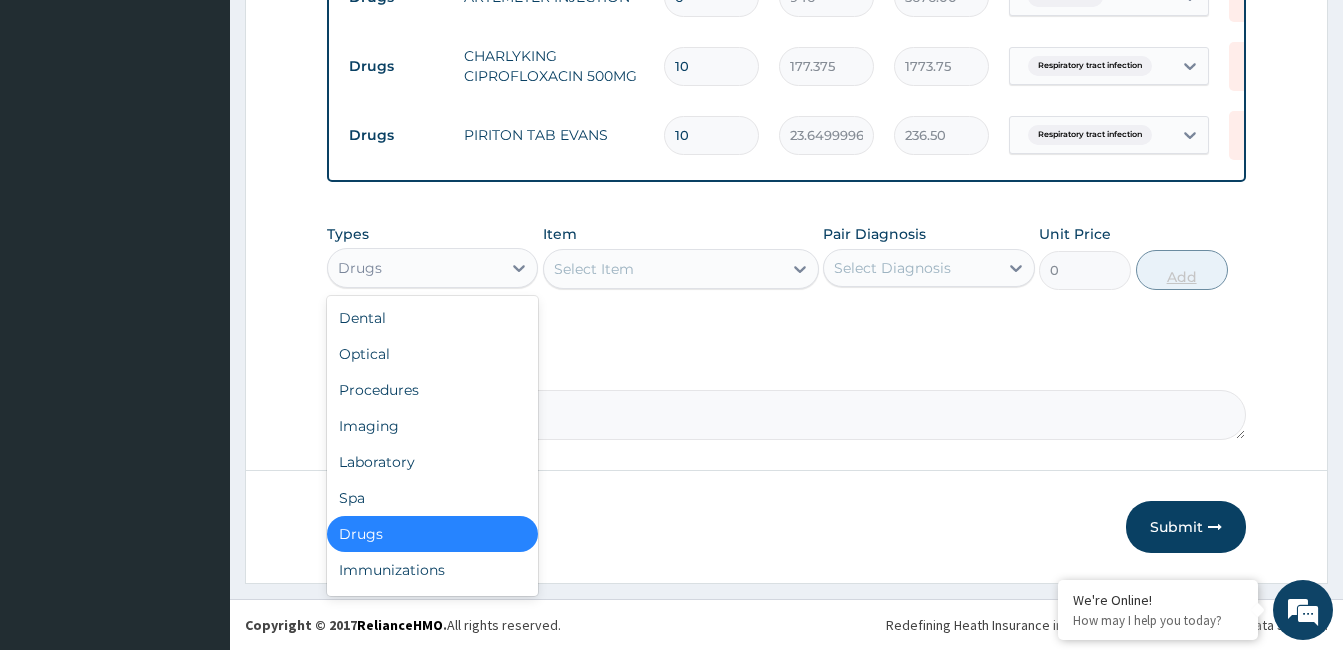 scroll, scrollTop: 1099, scrollLeft: 0, axis: vertical 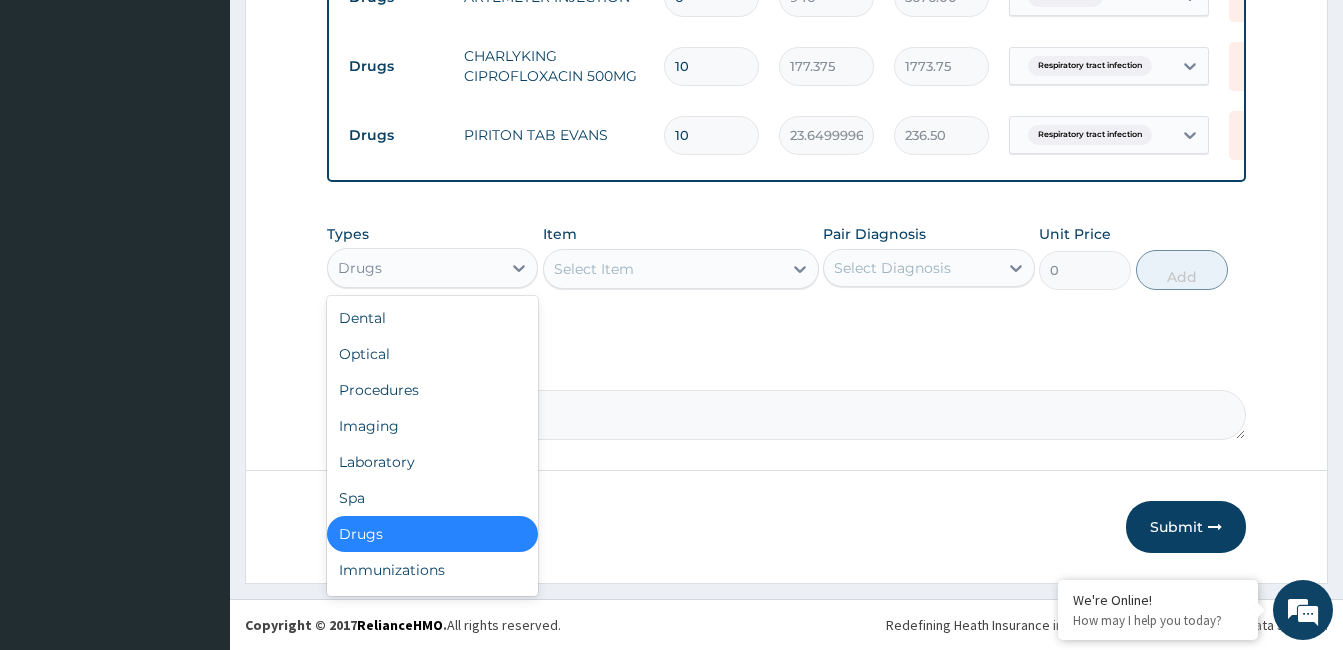 click on "Procedures" at bounding box center (432, 390) 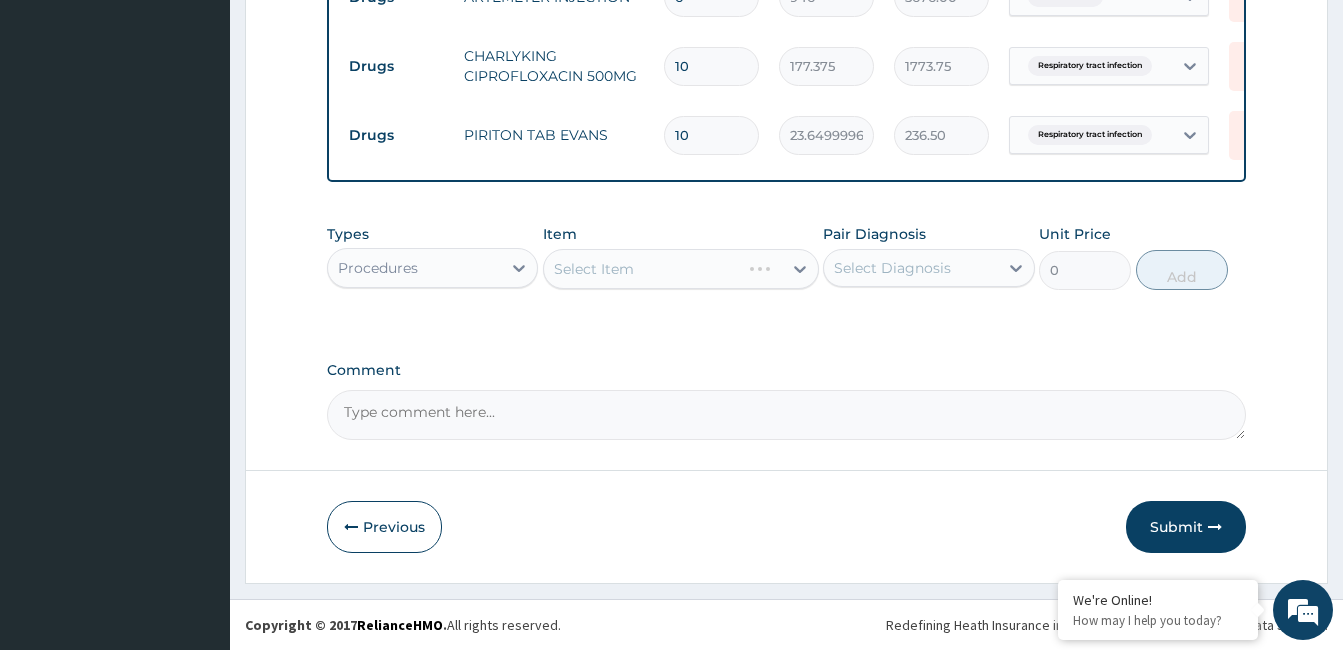 click on "Select Item" at bounding box center (681, 269) 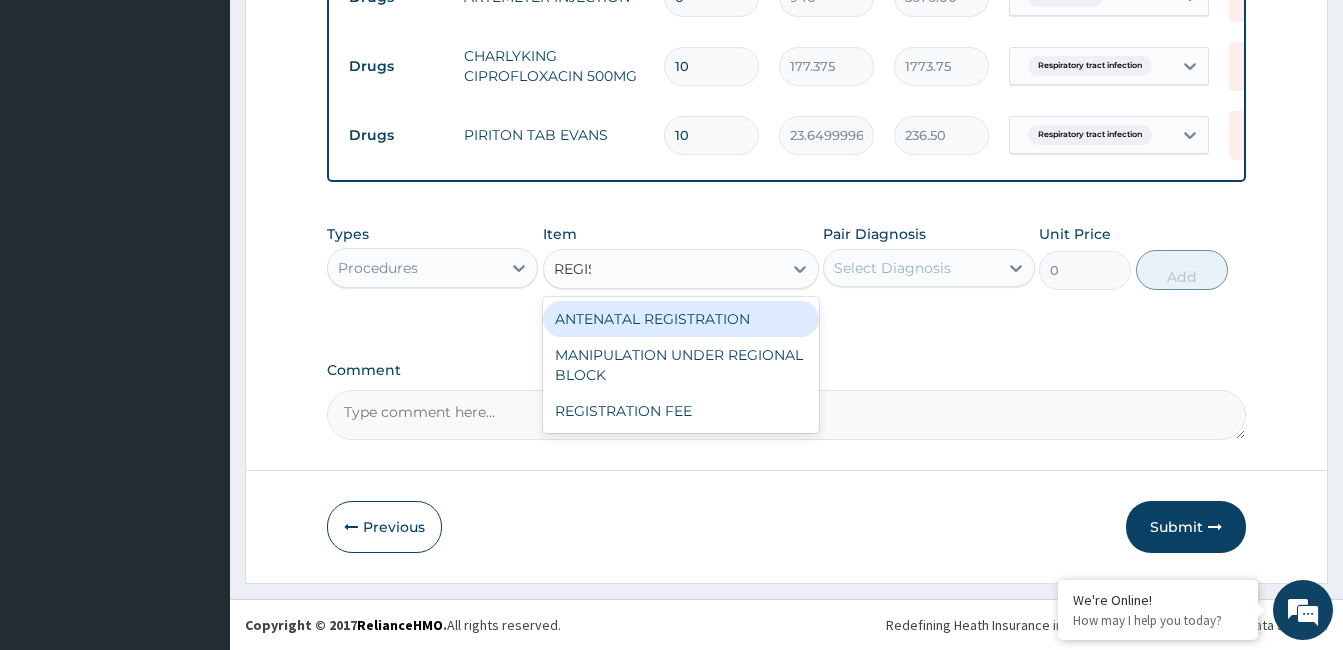 type on "REGIST" 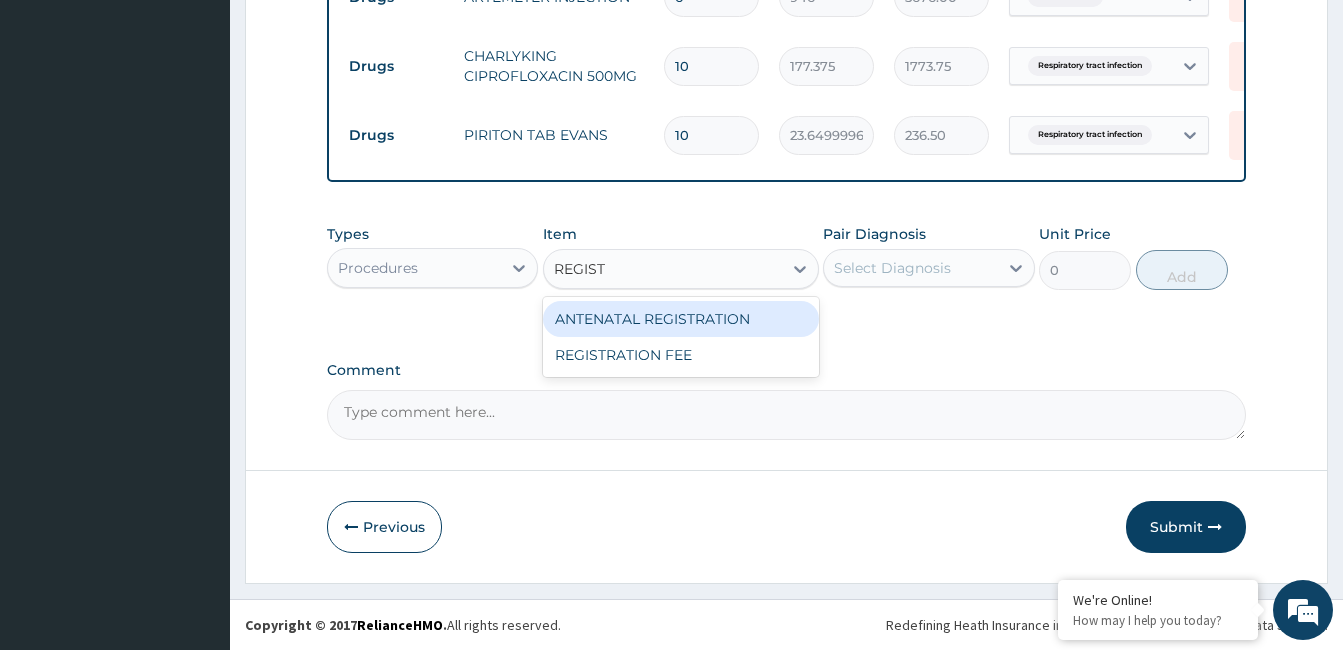 click on "REGISTRATION FEE" at bounding box center [681, 355] 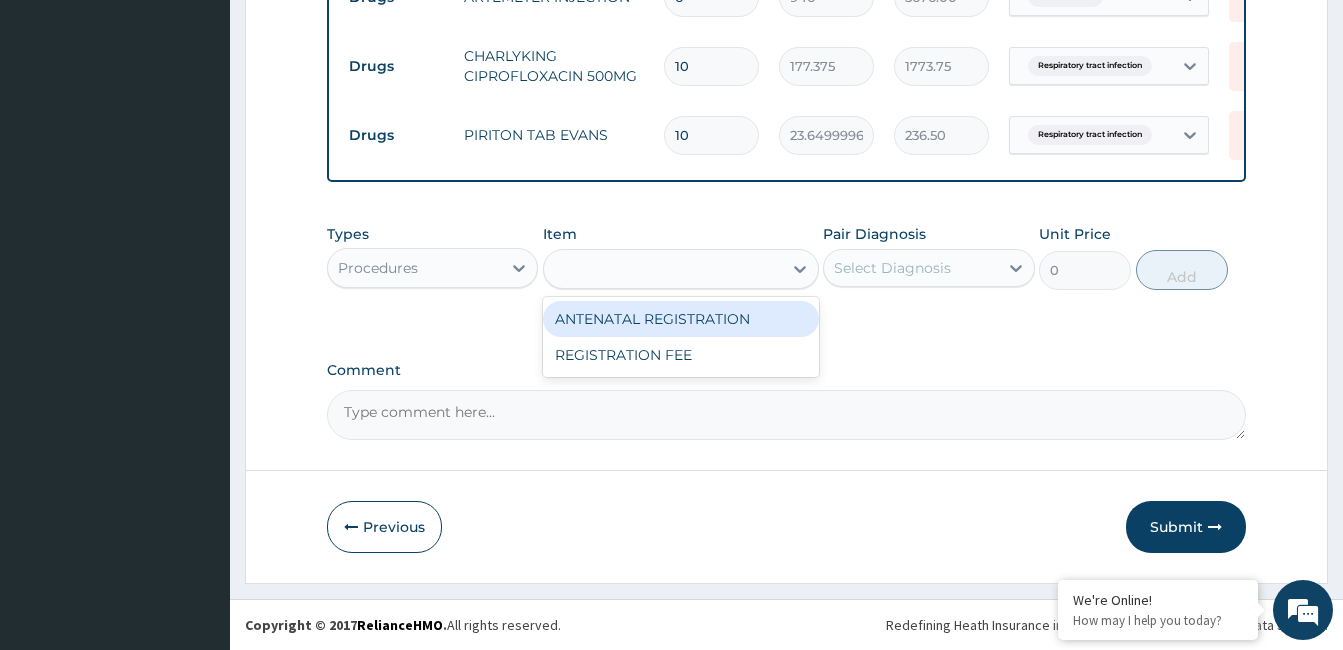 type on "2150" 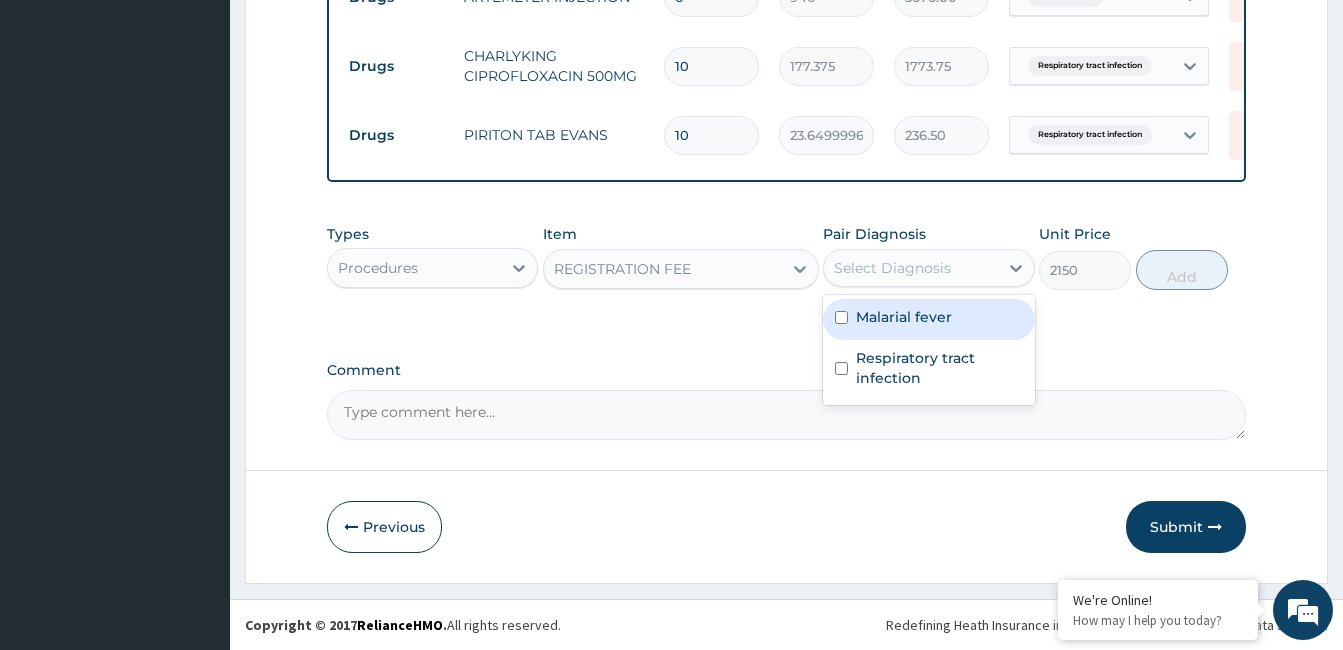 click on "Malarial fever" at bounding box center (904, 317) 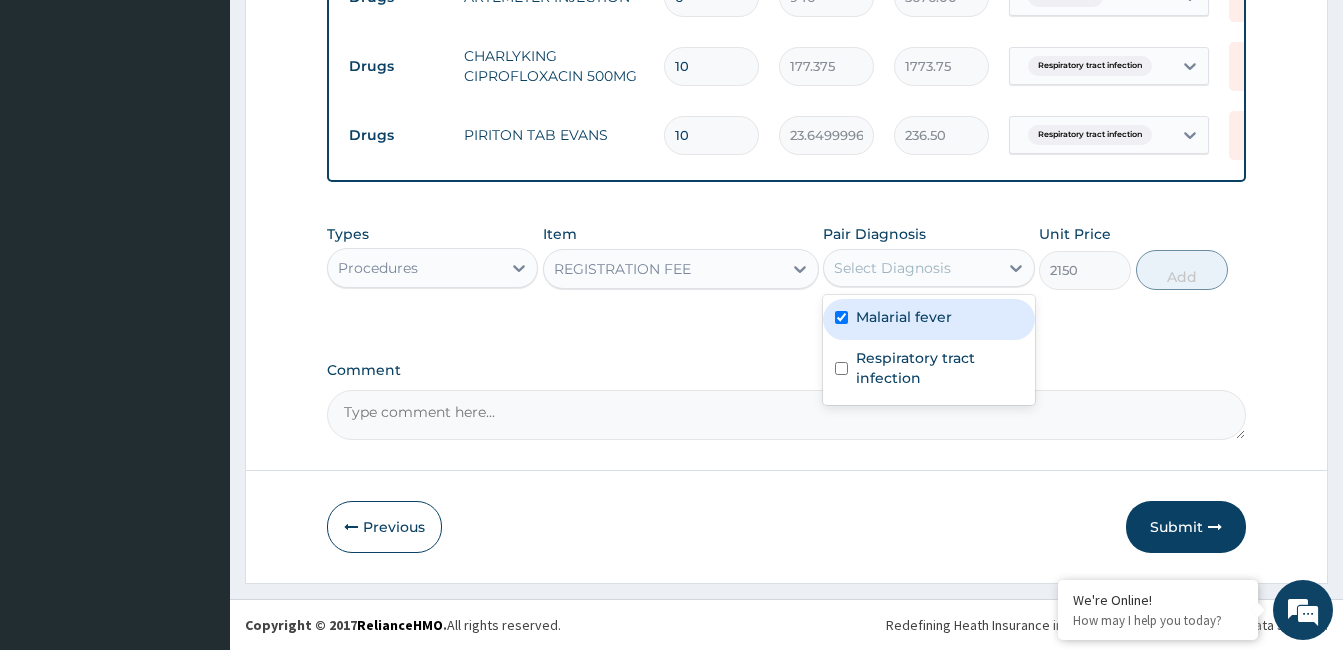 checkbox on "true" 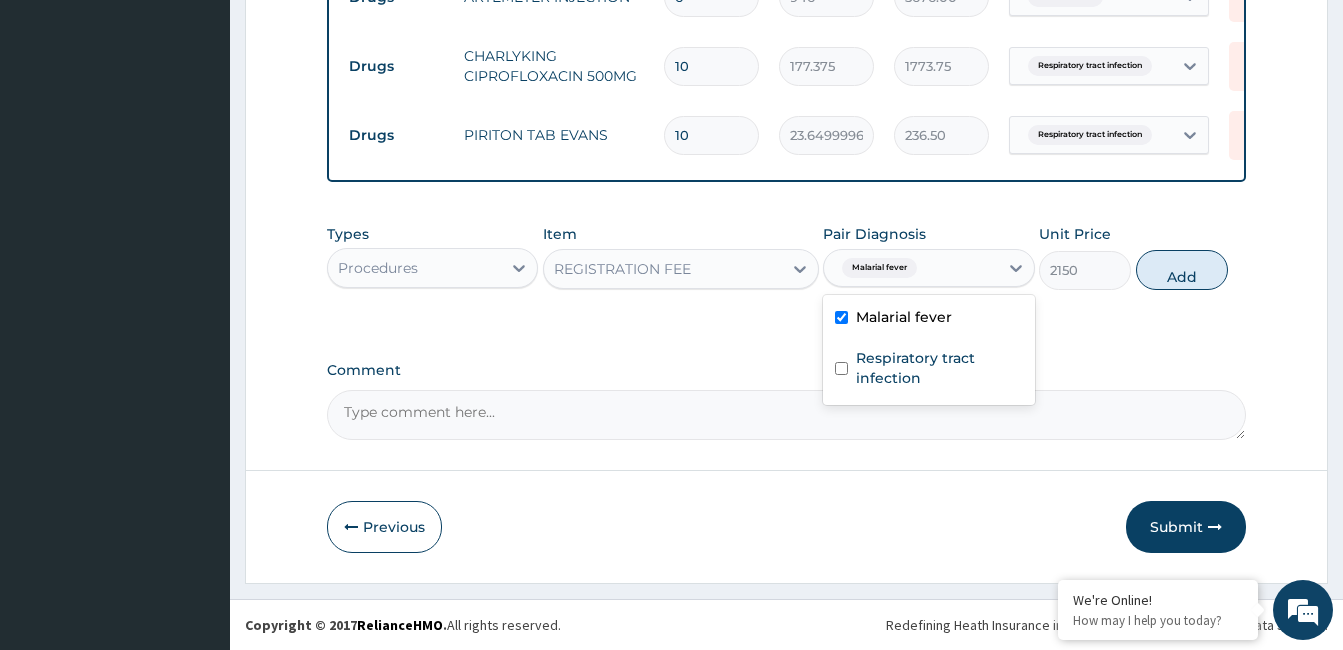 click on "Respiratory tract infection" at bounding box center (939, 368) 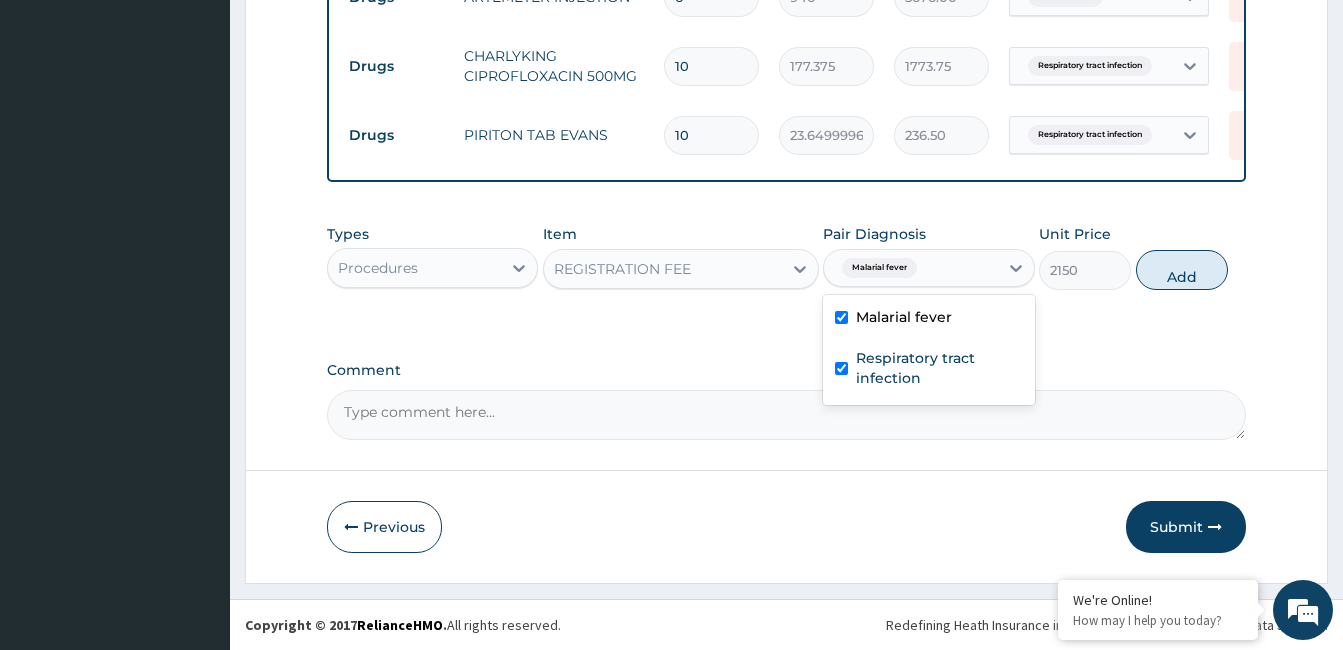 checkbox on "true" 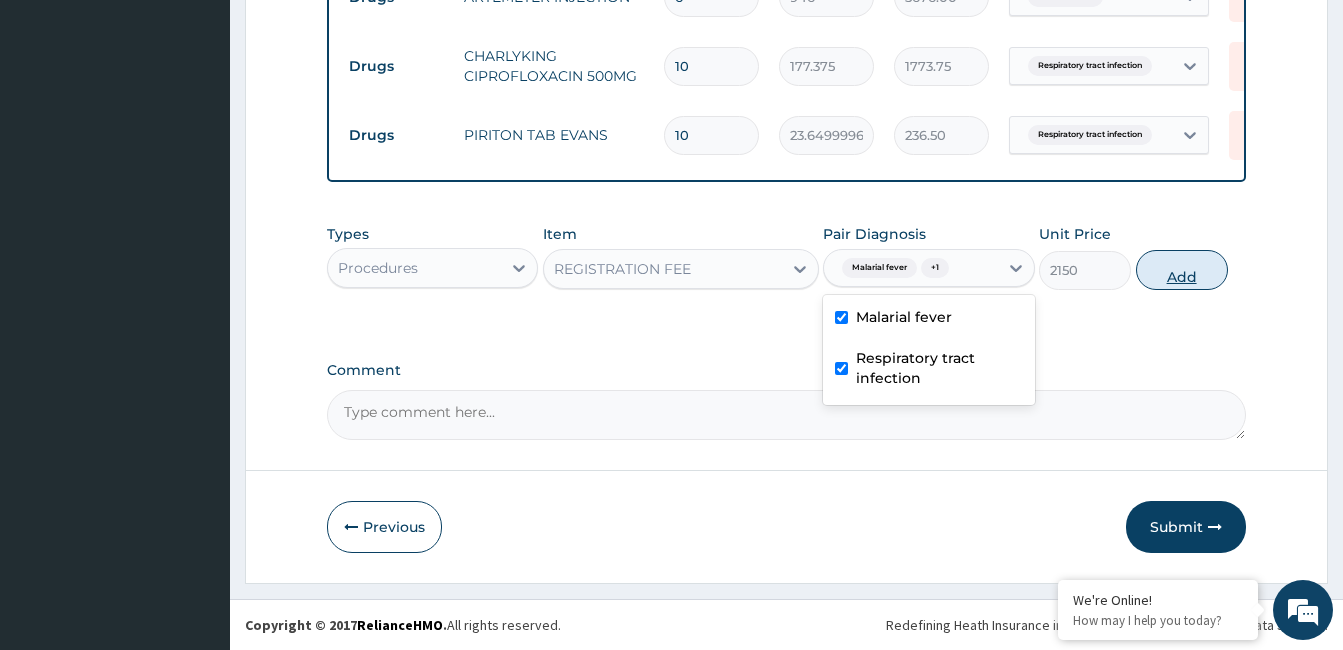 click on "Add" at bounding box center [1182, 270] 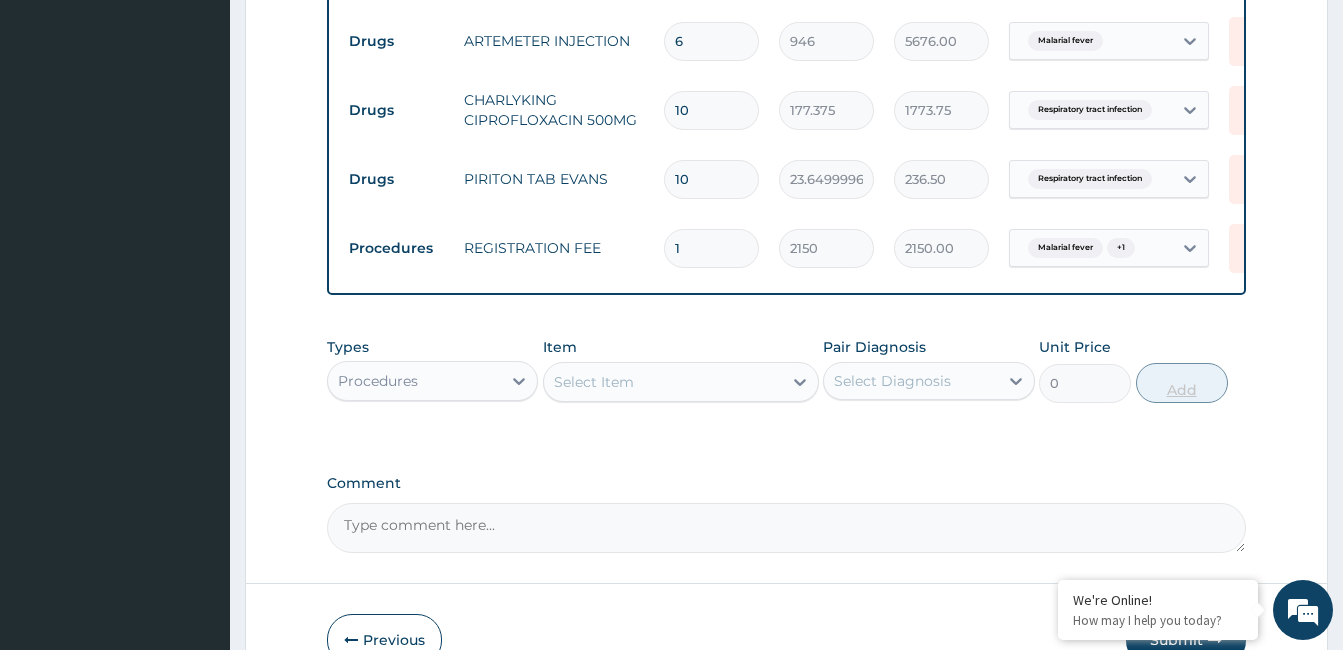 scroll, scrollTop: 1168, scrollLeft: 0, axis: vertical 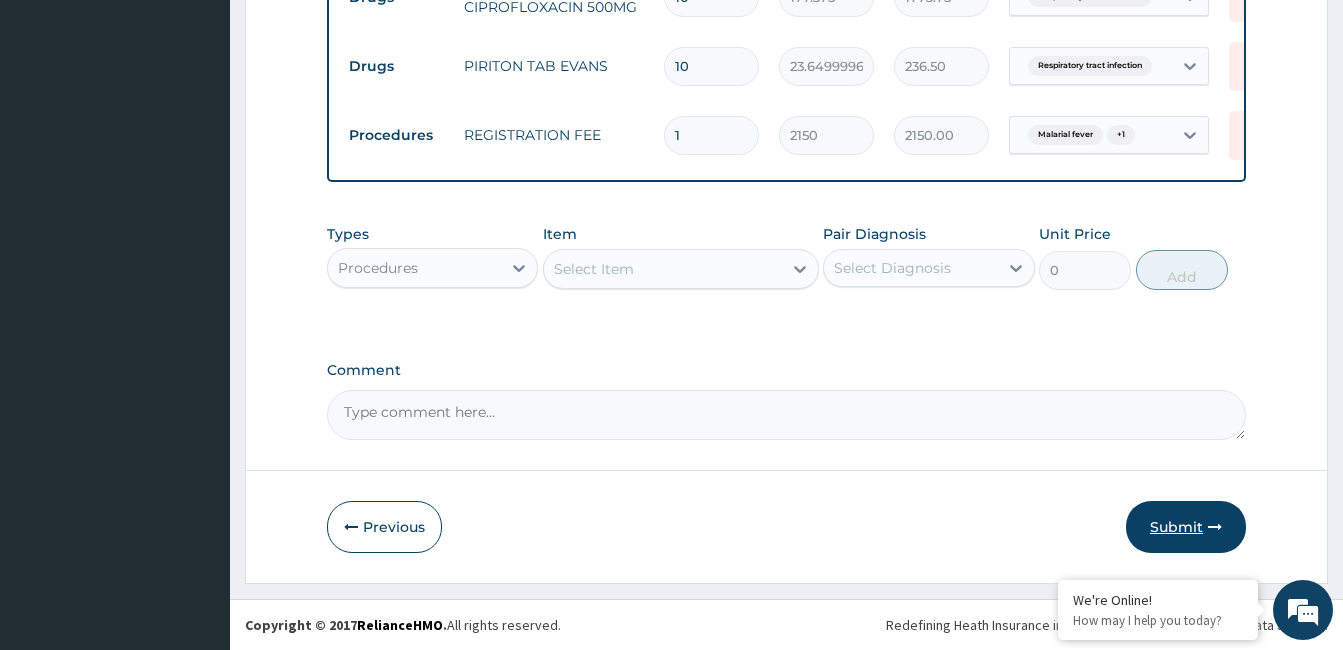 click on "Submit" at bounding box center (1186, 527) 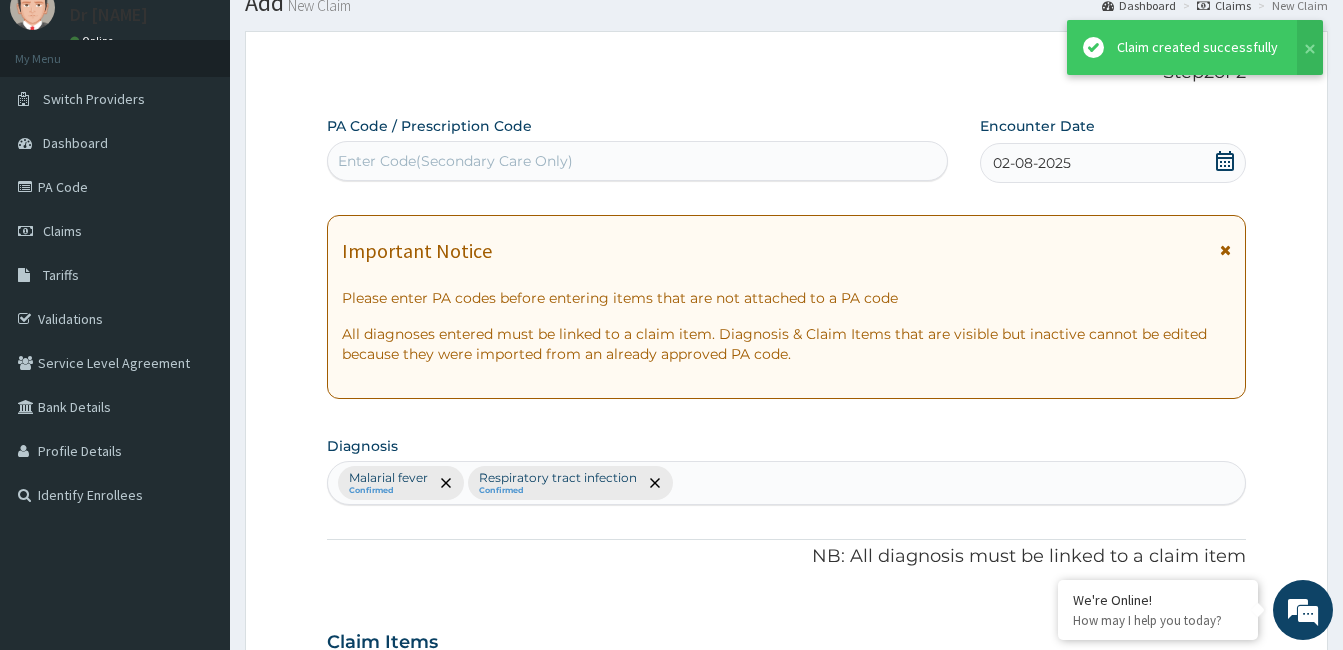 scroll, scrollTop: 1168, scrollLeft: 0, axis: vertical 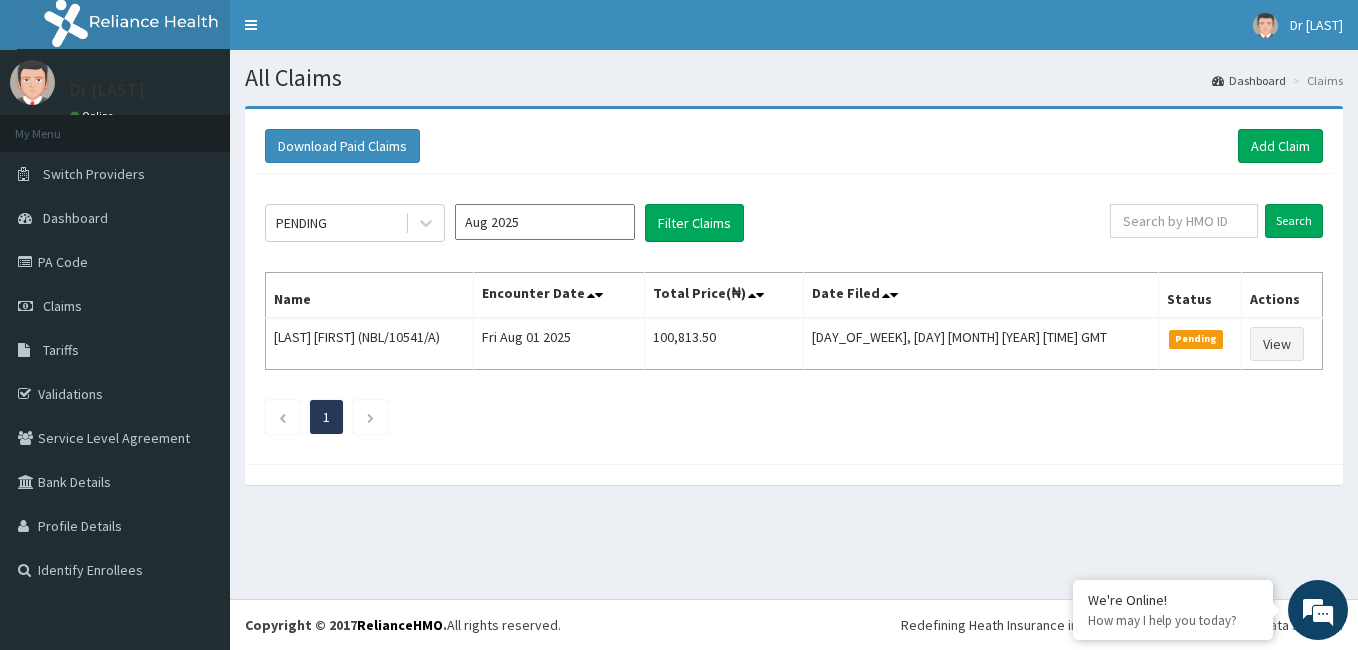 click on "1" at bounding box center [794, 417] 